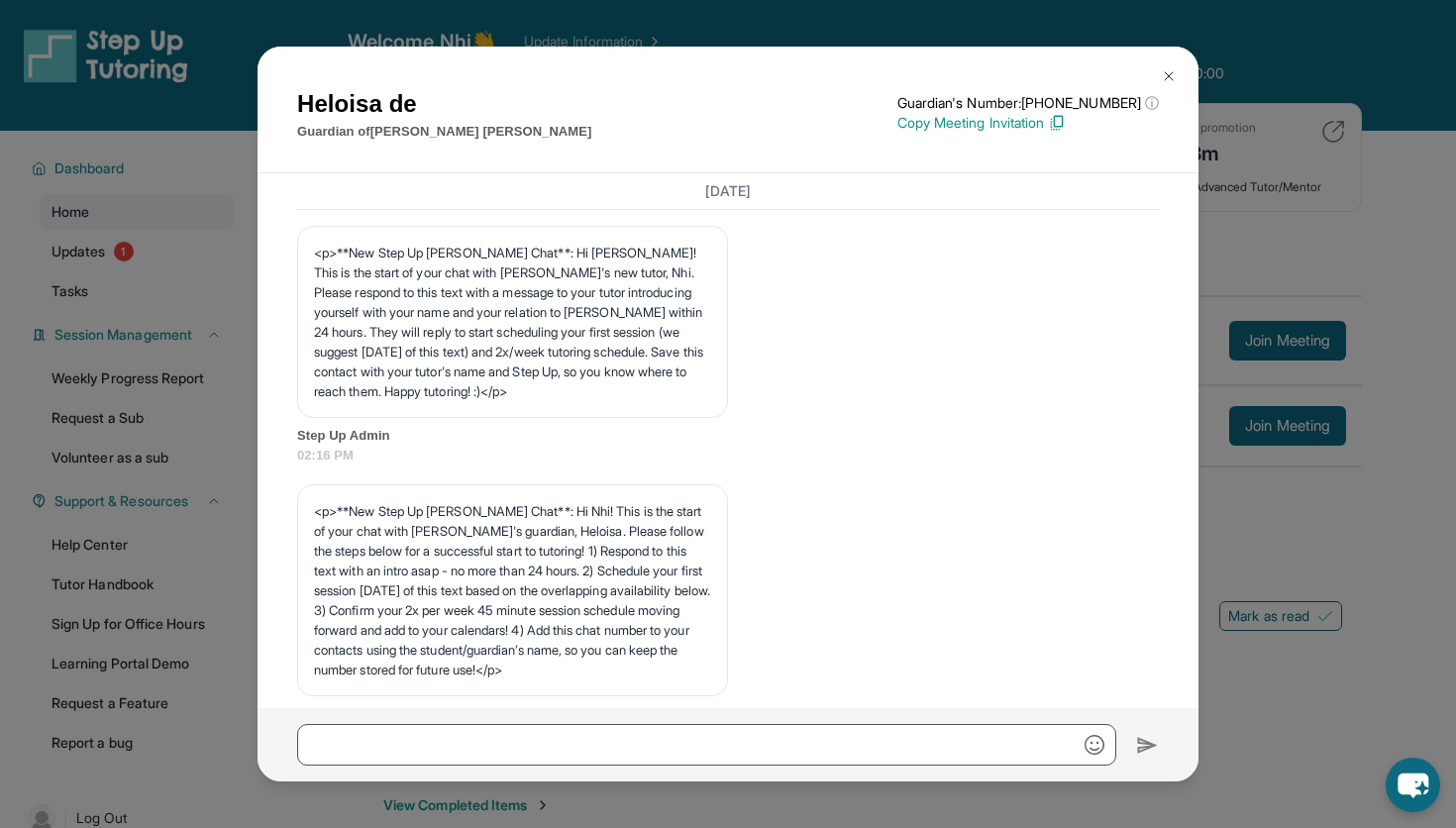 scroll, scrollTop: 0, scrollLeft: 0, axis: both 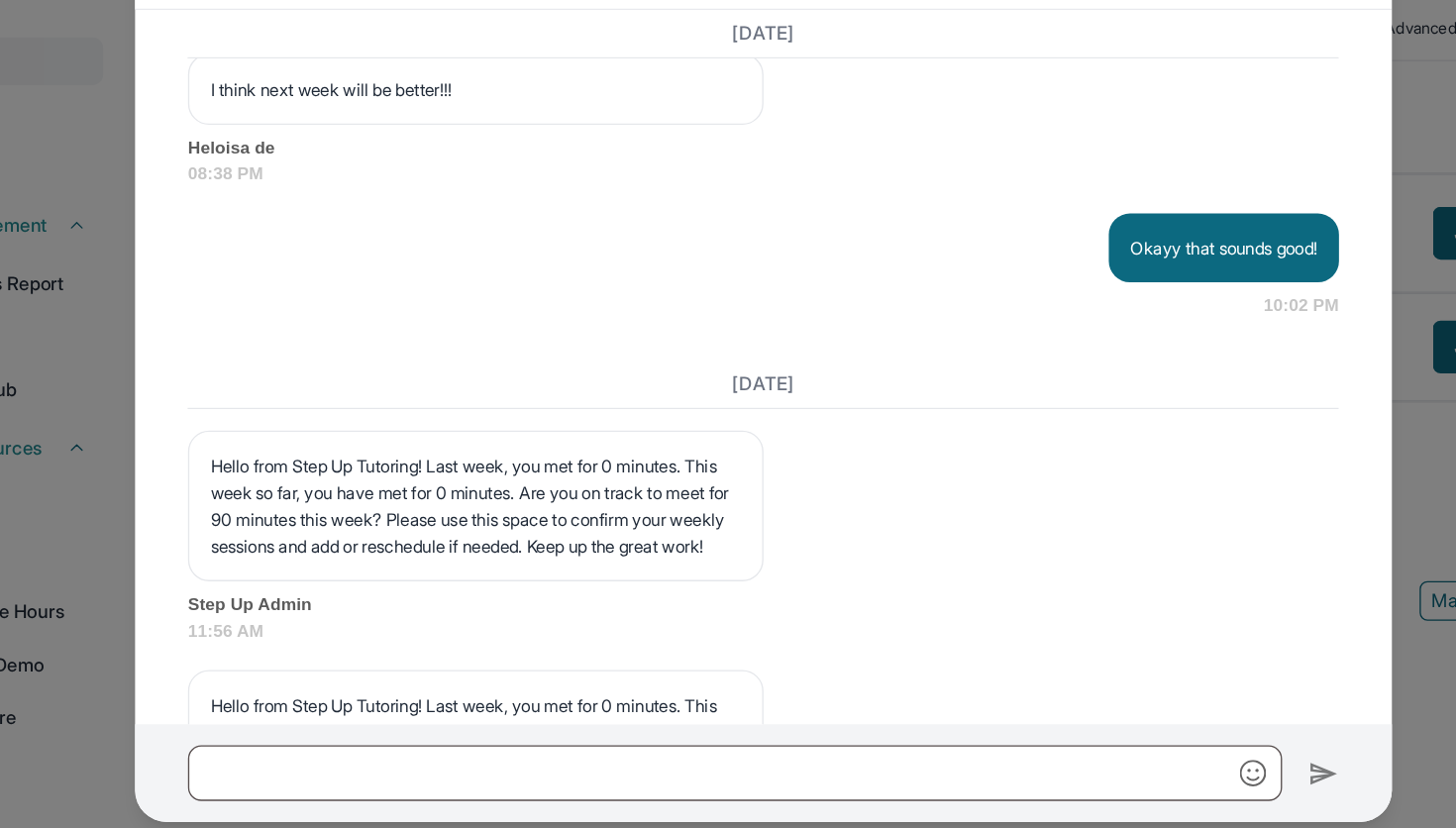 click on "Heloisa   de Guardian of  [PERSON_NAME] Guardian's Number:  [PHONE_NUMBER] ⓘ This isn't the guardian's real number — it's a private forwarding number that keeps their info safe while still letting you text them. Copy Meeting Invitation [DATE] <p>**New Step Up [PERSON_NAME] Chat**: Hi Heloisa! This is the start of your chat with [PERSON_NAME]'s new tutor, Nhi. Please respond to this text with a message to your tutor introducing yourself with your name and your relation to [PERSON_NAME] within 24 hours. They will reply to start scheduling your first session (we suggest [DATE] of this text) and 2x/week tutoring schedule. Save this contact with your tutor's name and Step Up, so you know where to reach them. Happy tutoring! :)</p> Step Up Admin 02:16 PM Step Up Admin 02:16 PM Step Up Admin 02:16 PM Step Up Admin 02:16 PM Step Up Admin 02:16 PM Step Up Admin 02:16 PM <p>Please confirm that the tutor will be able to attend your first assigned meeting time before joining the link!</p> Step Up Admin 02:16 PM" at bounding box center [728, 414] 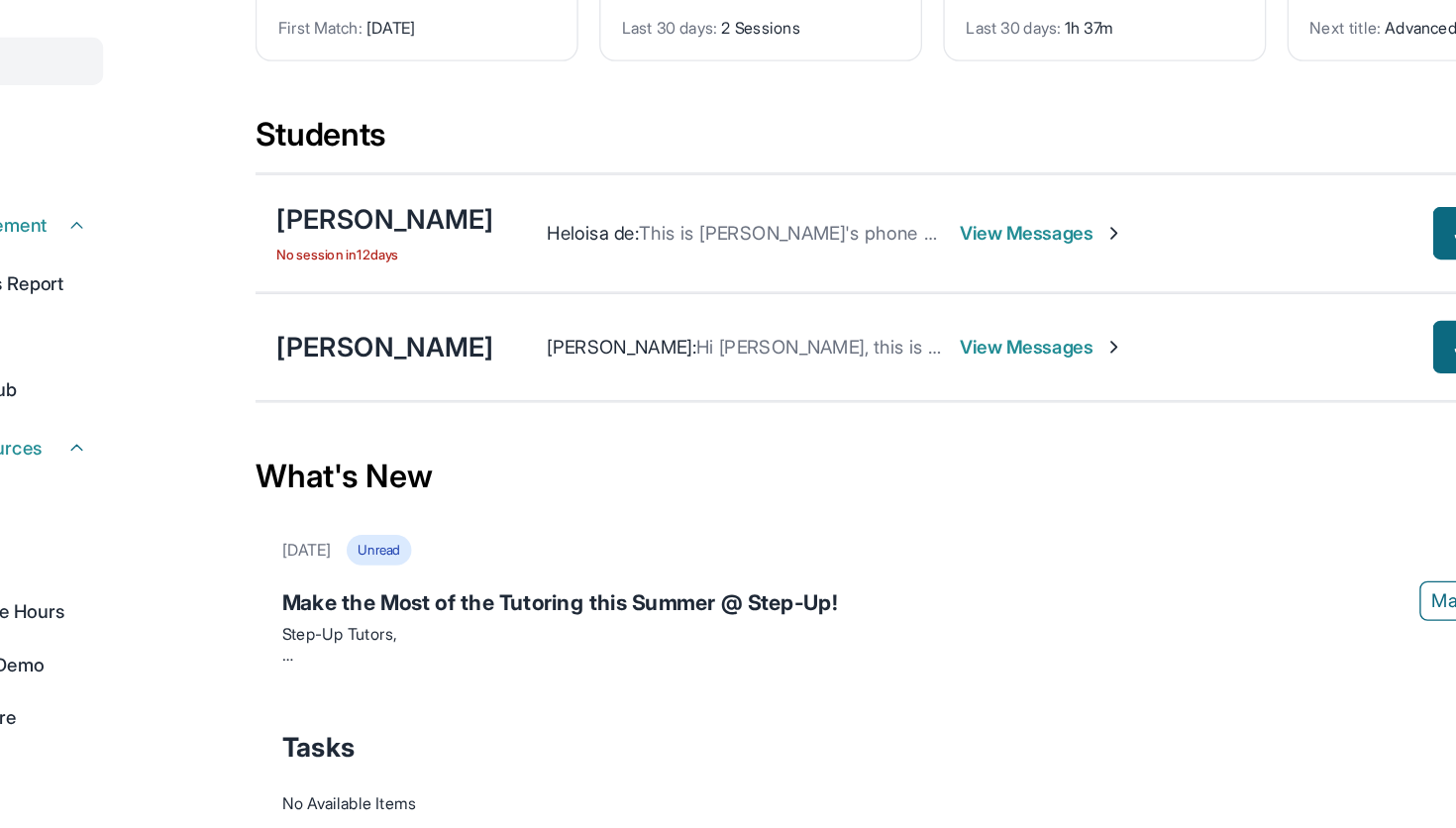 scroll, scrollTop: 131, scrollLeft: 0, axis: vertical 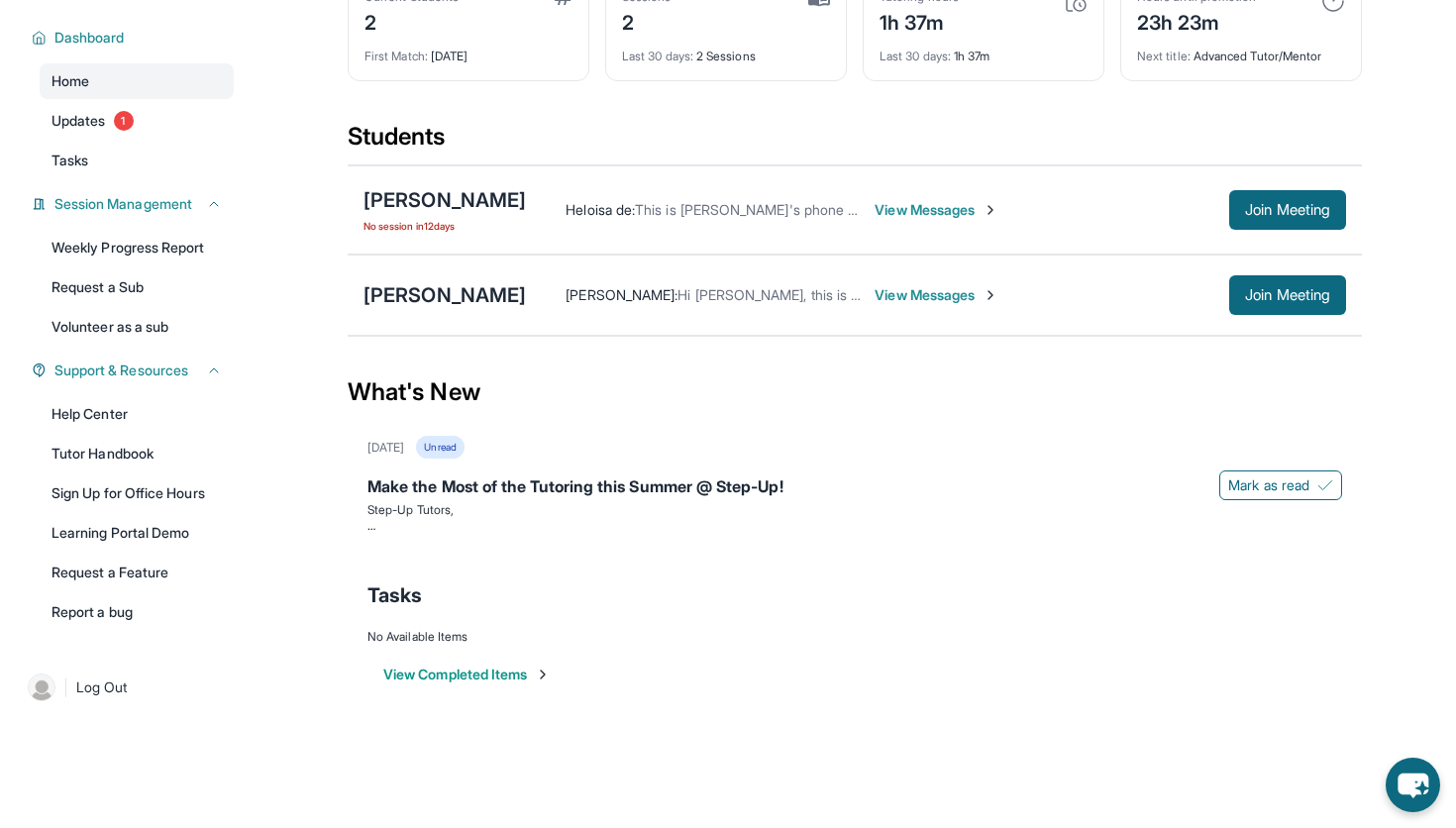 click on "Nicole De Souza No session in  12  days Heloisa de :  This is Nicole's phone number 2138431211, send her the link through this number. Please! View Messages Join Meeting" at bounding box center (855, 210) 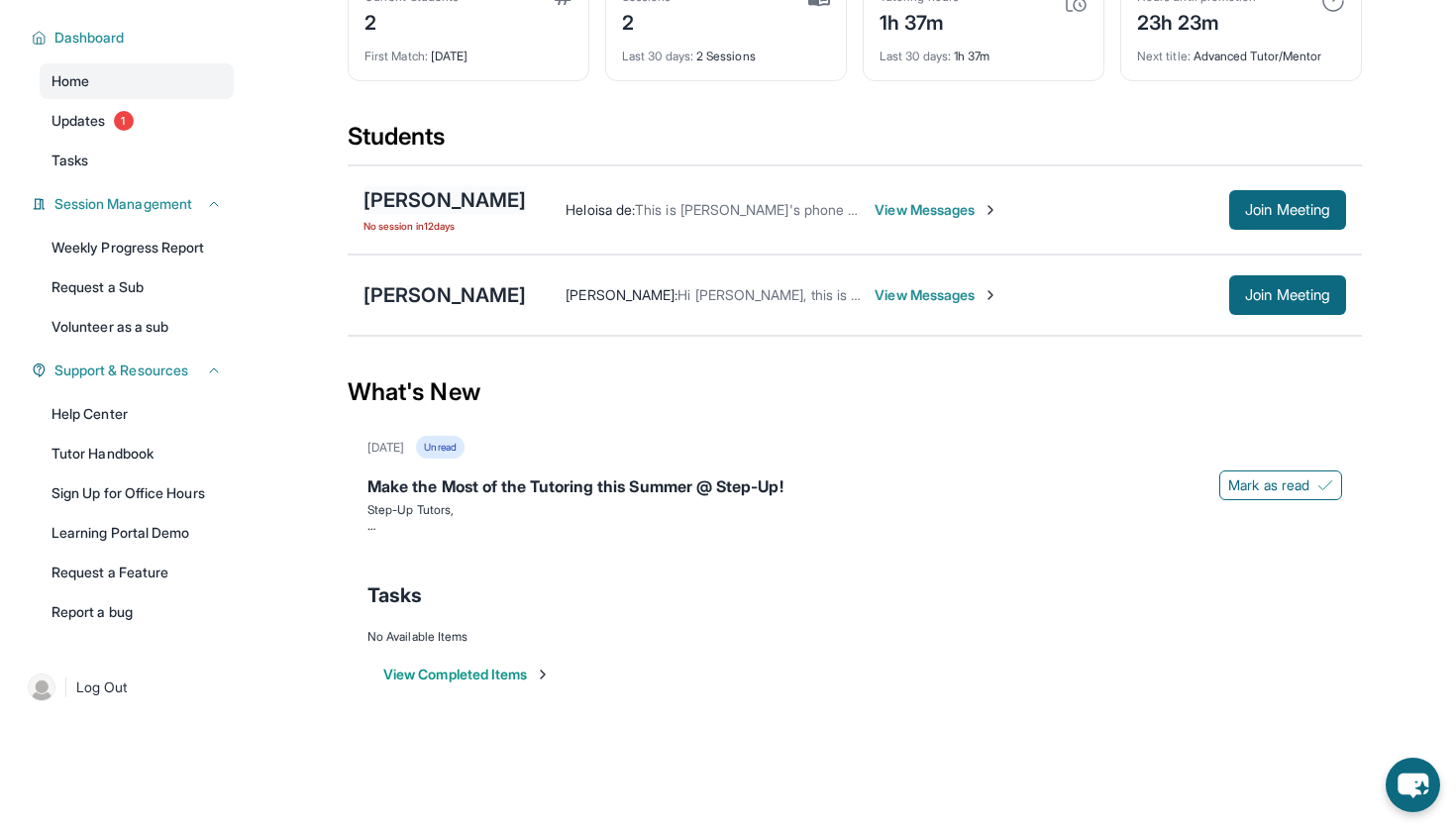 click on "[PERSON_NAME]" at bounding box center [445, 200] 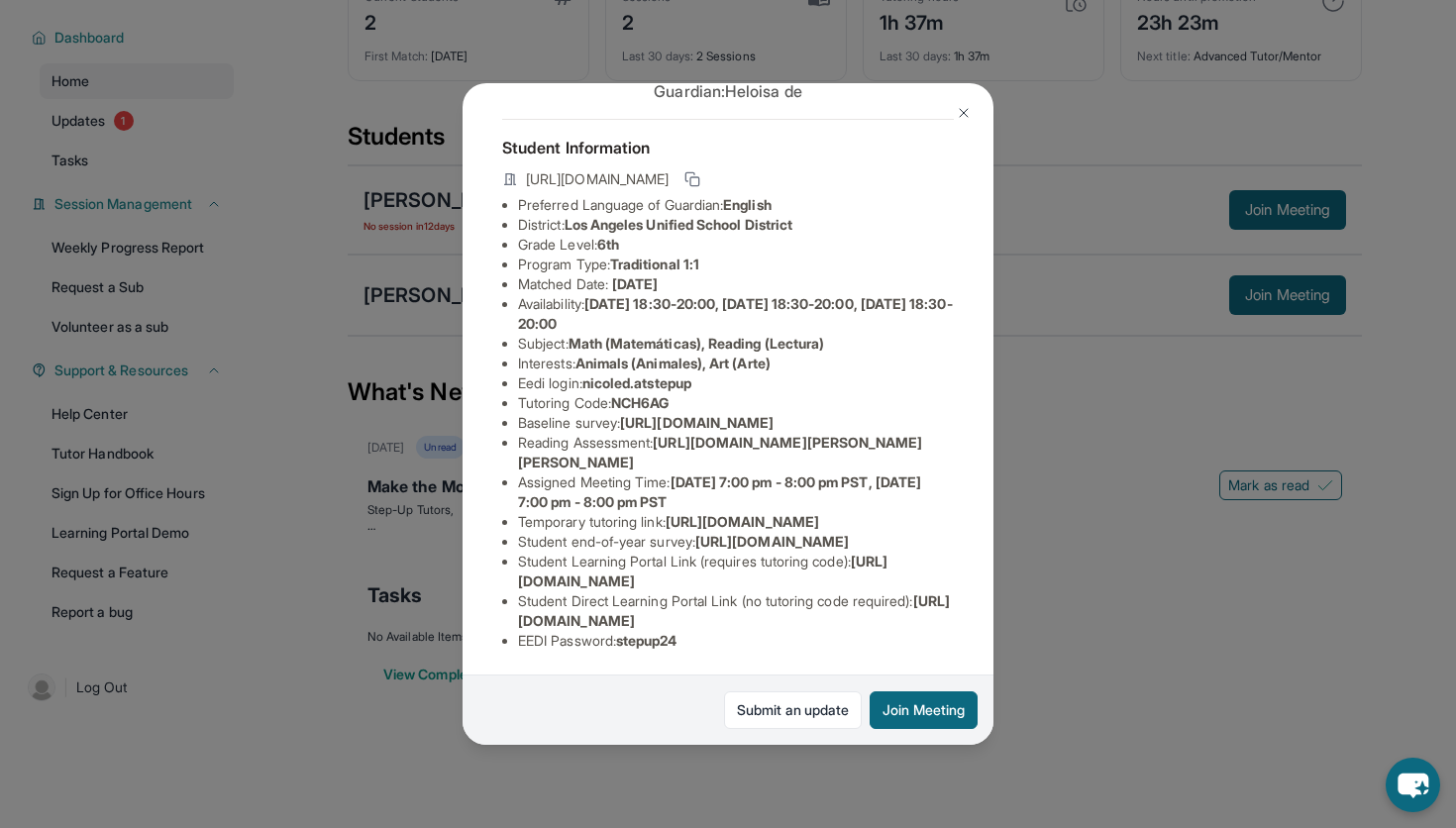 scroll, scrollTop: 216, scrollLeft: 0, axis: vertical 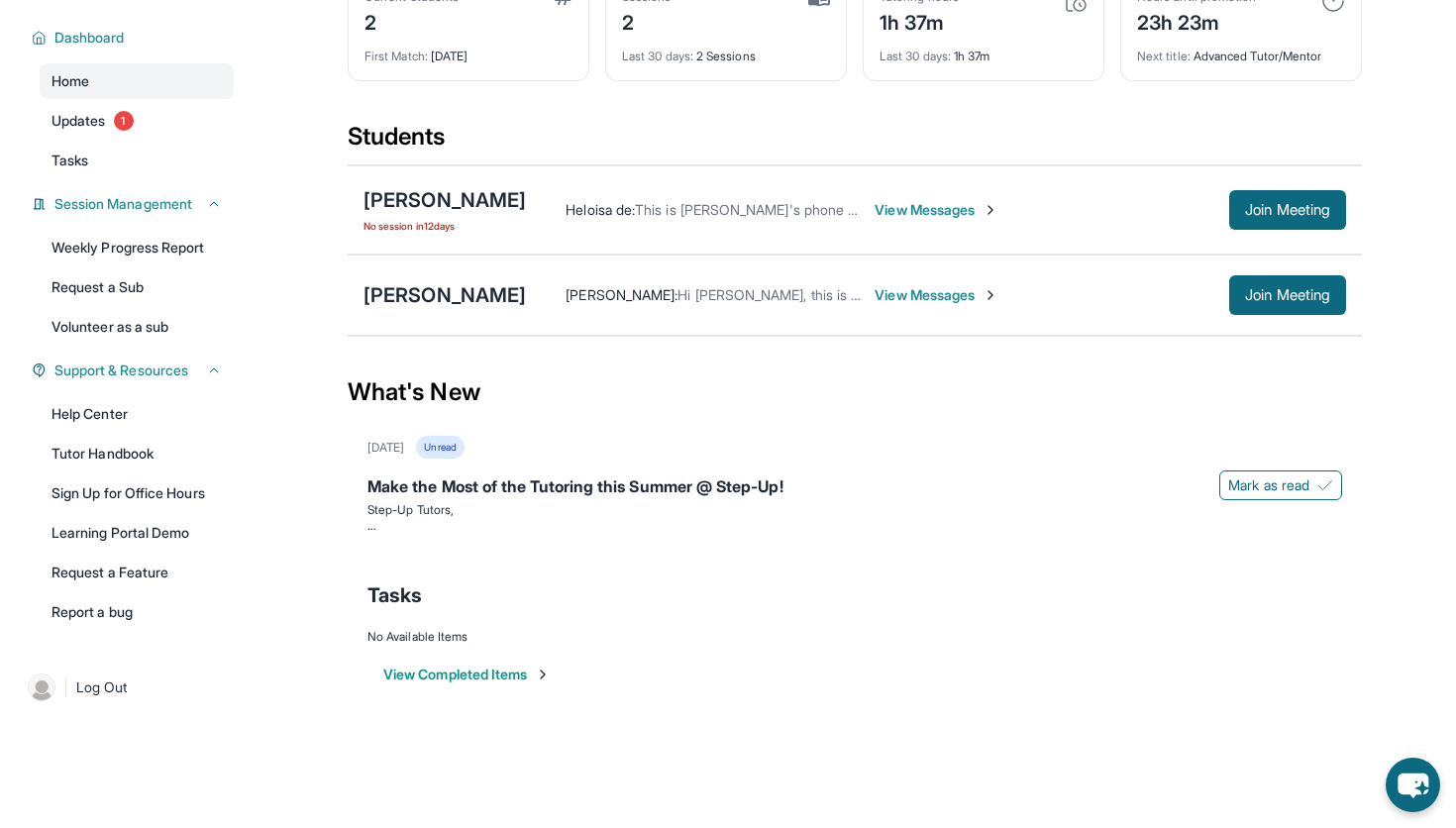 click on "Nicole De Souza No session in  12  days Heloisa de :  This is Nicole's phone number 2138431211, send her the link through this number. Please! View Messages Join Meeting" at bounding box center (855, 210) 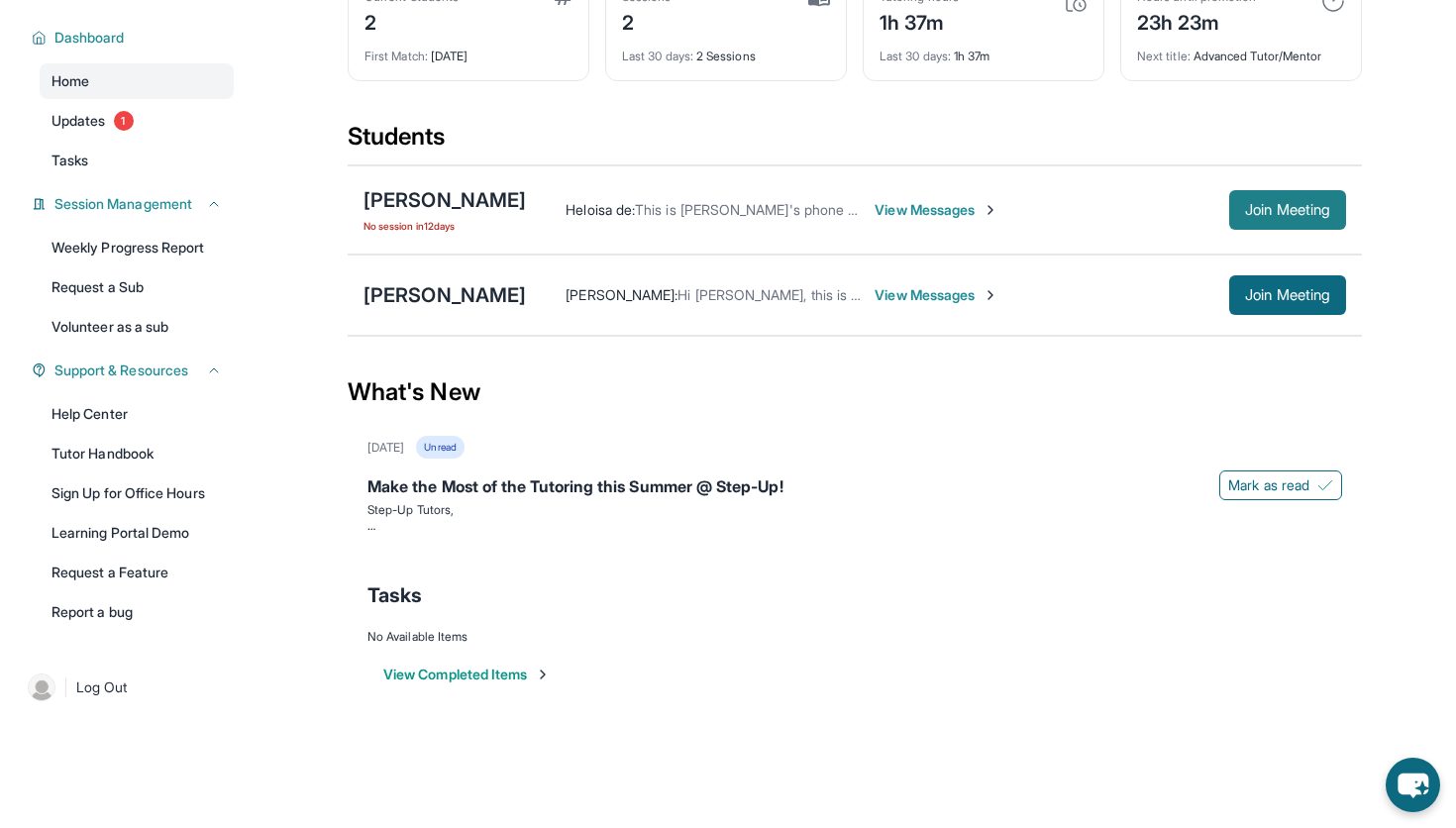 click on "Join Meeting" at bounding box center [1288, 210] 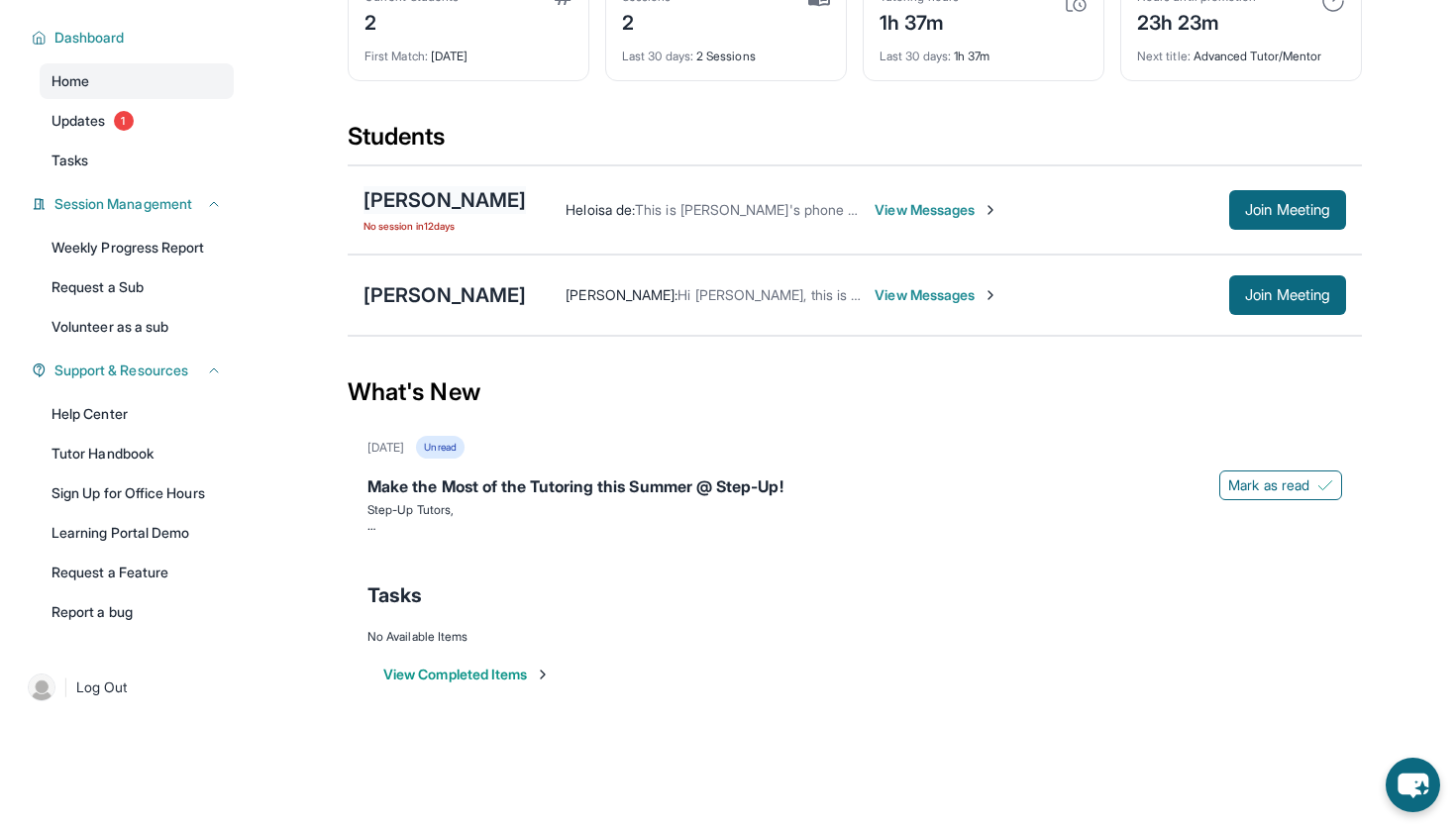 click on "[PERSON_NAME]" at bounding box center [445, 200] 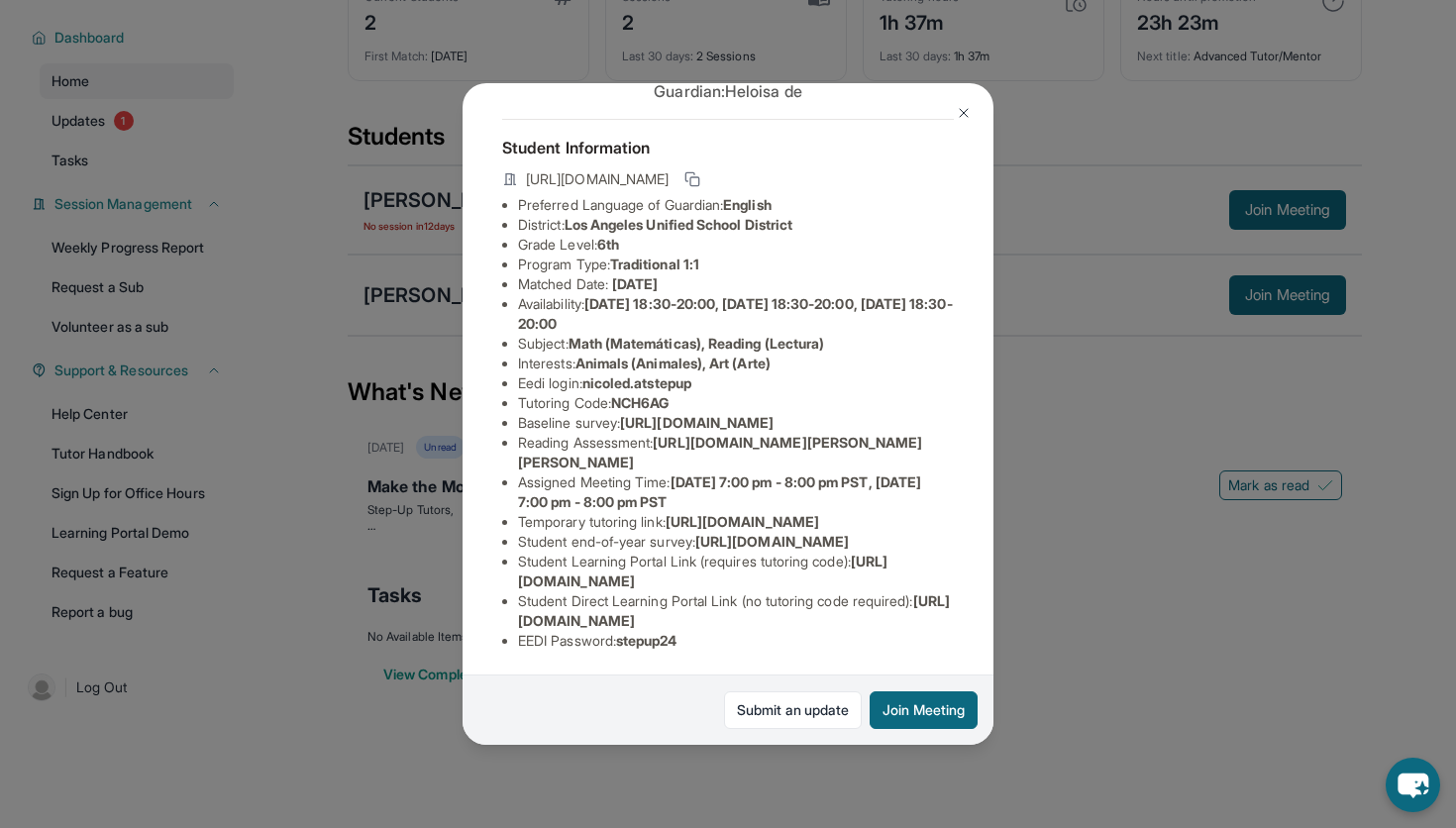 scroll, scrollTop: 231, scrollLeft: 0, axis: vertical 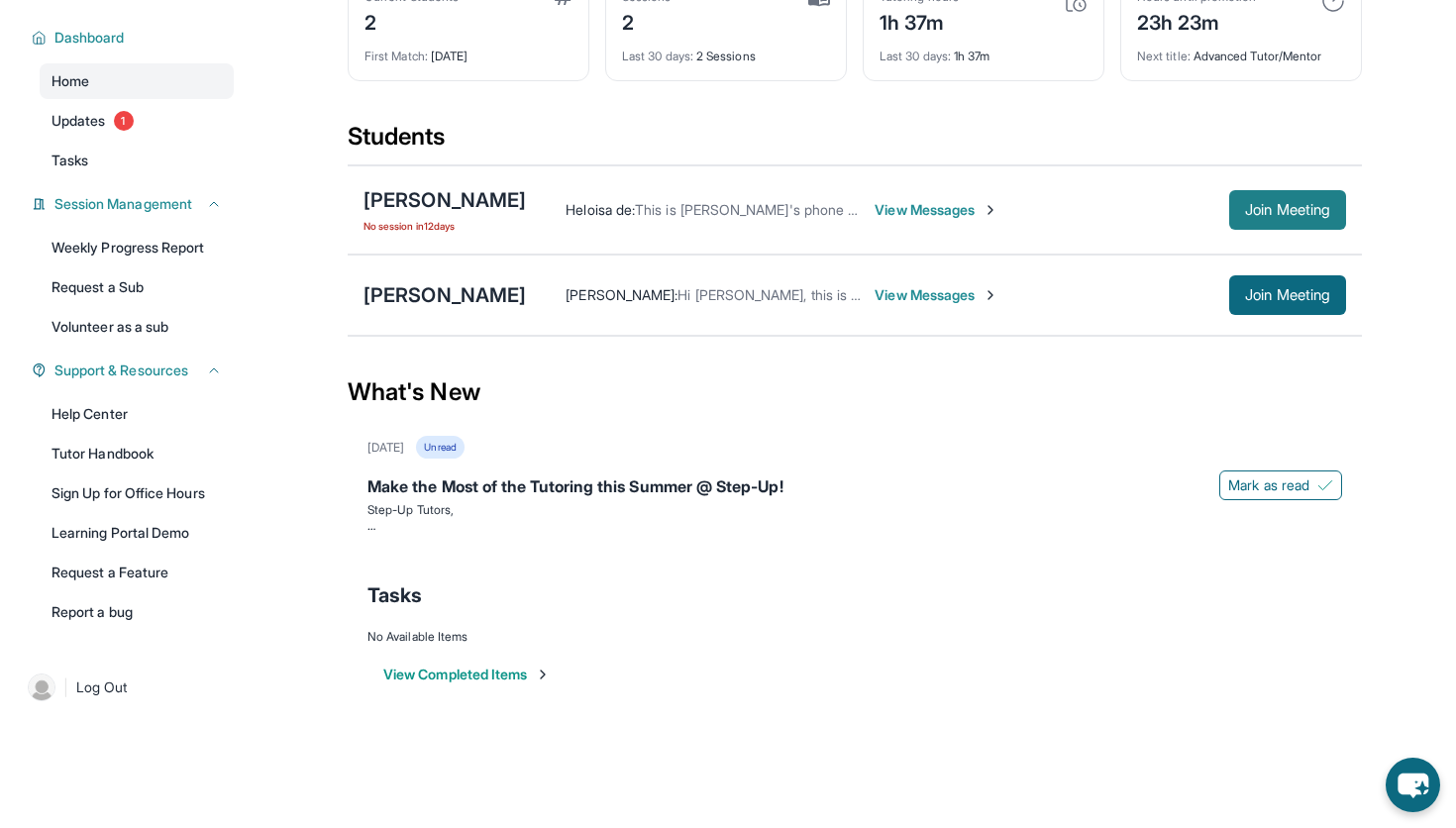 click on "Join Meeting" at bounding box center [1288, 210] 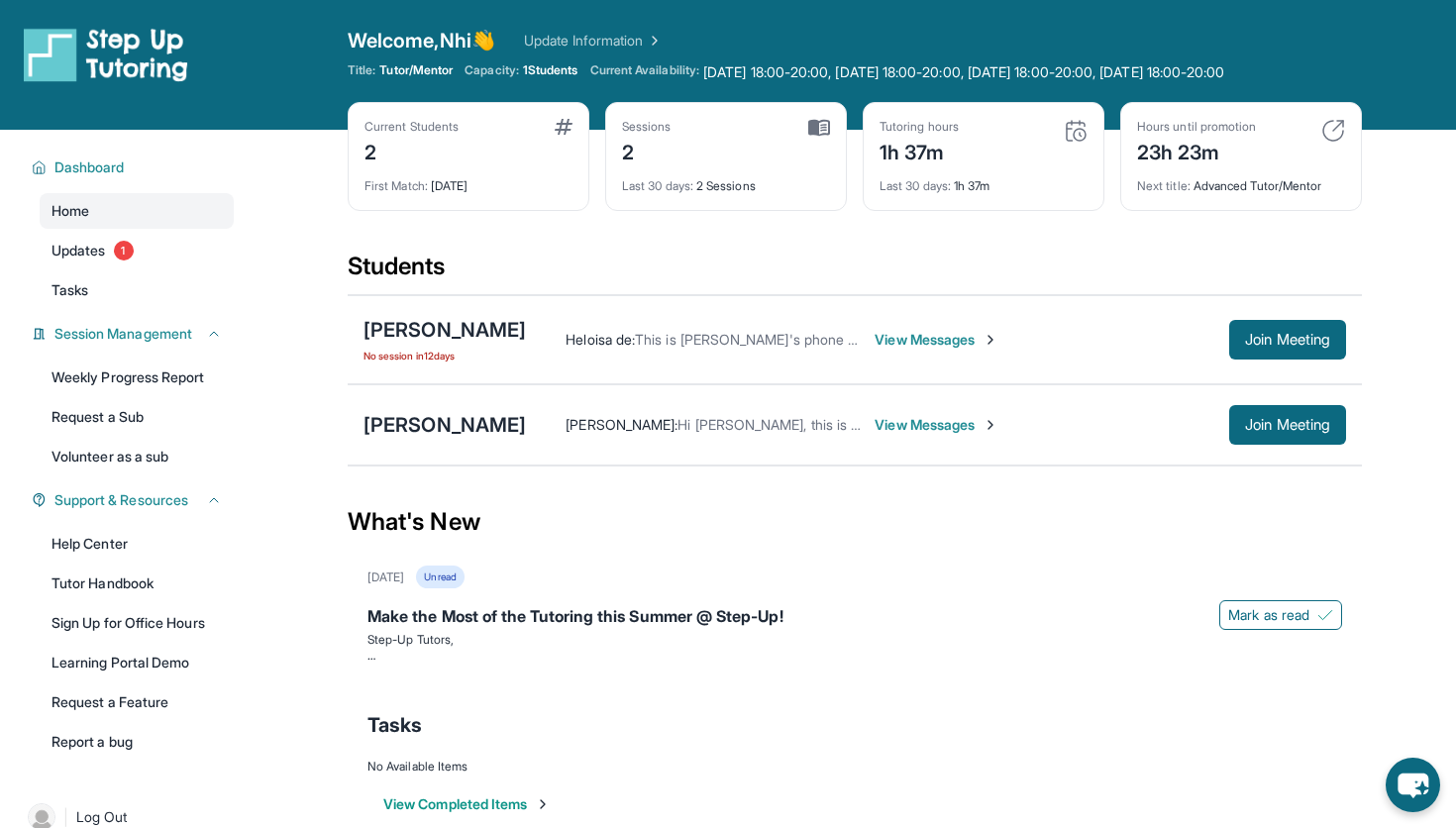 scroll, scrollTop: 0, scrollLeft: 0, axis: both 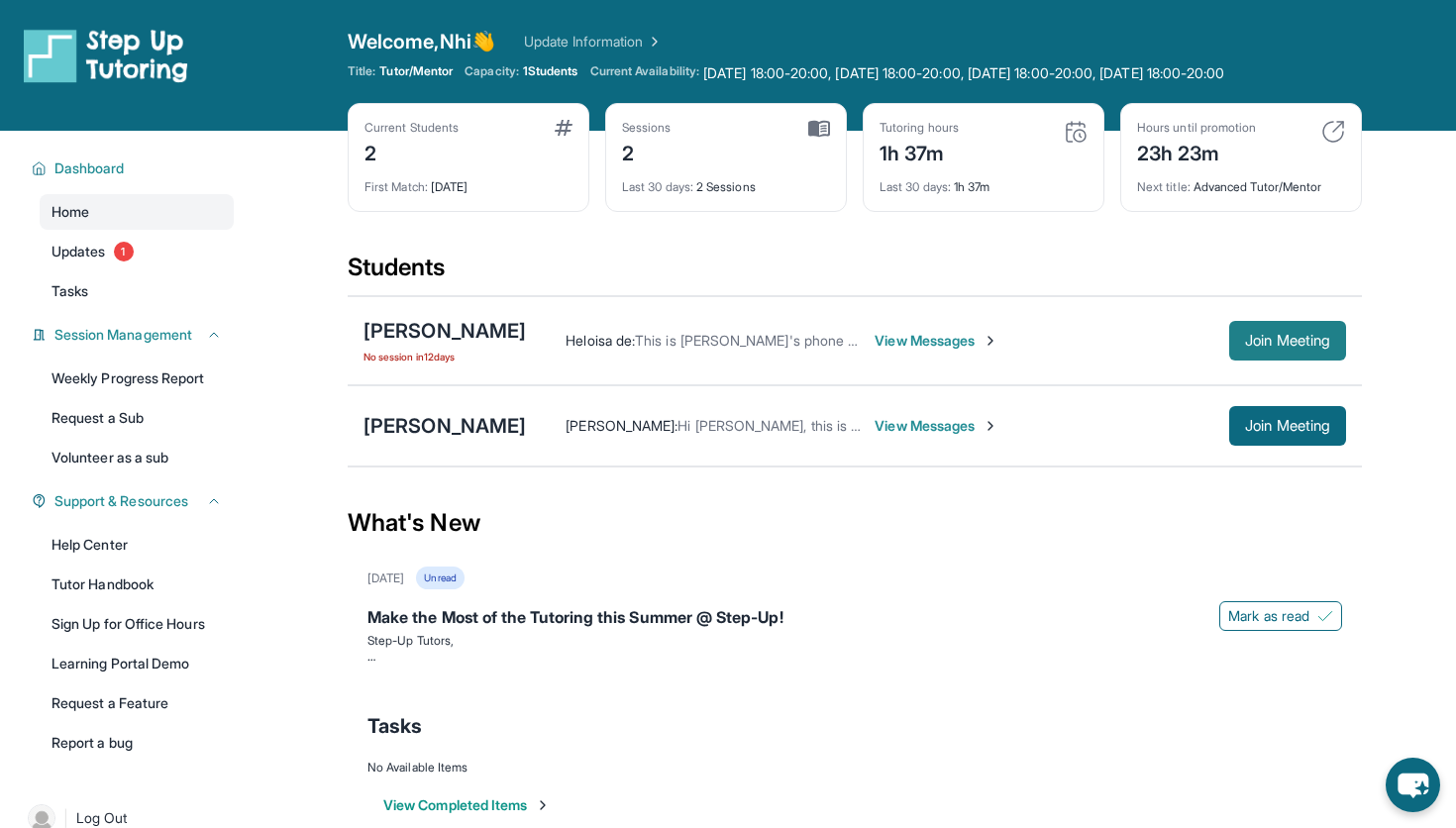 click on "Join Meeting" at bounding box center [1288, 341] 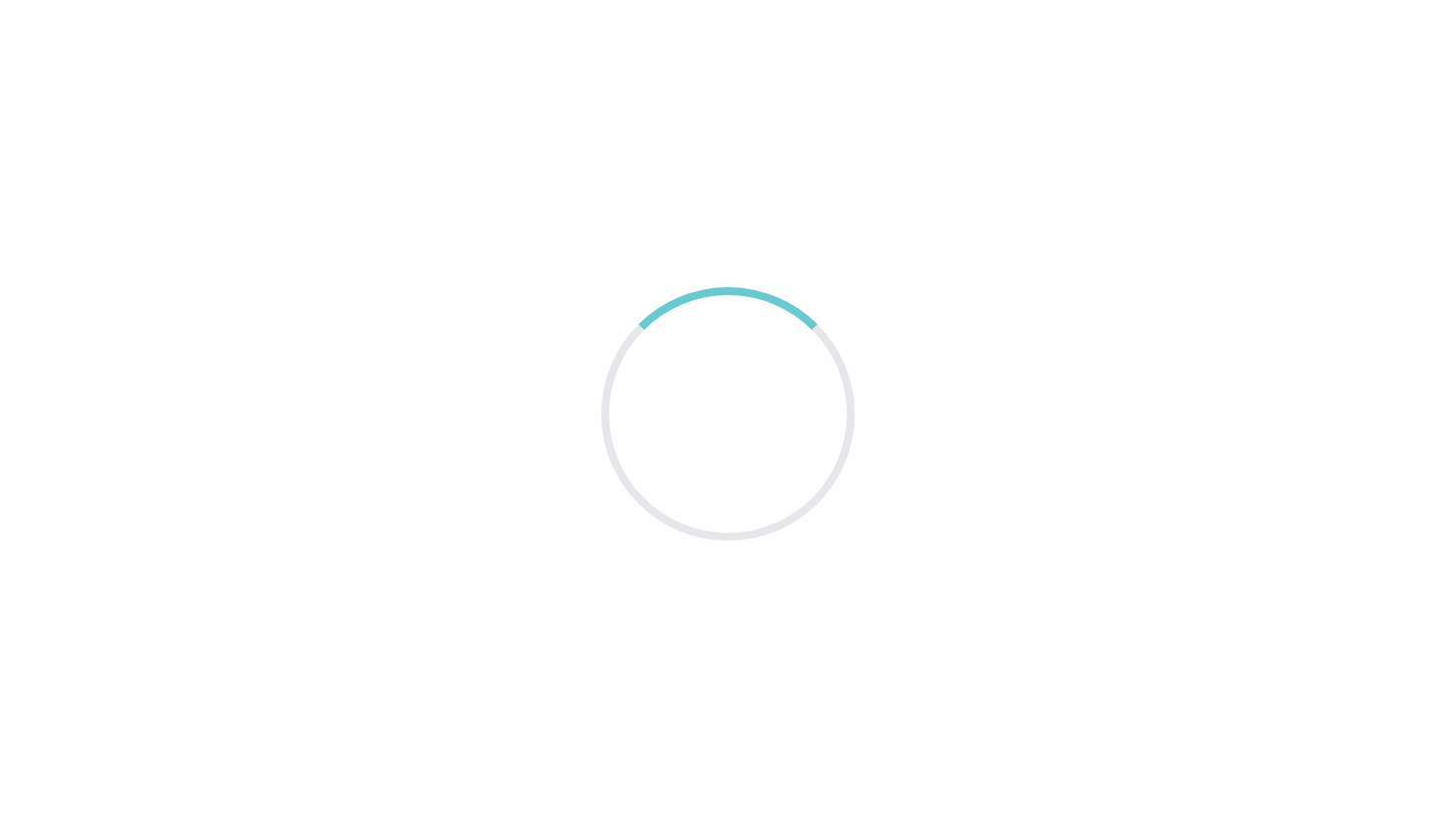scroll, scrollTop: 0, scrollLeft: 0, axis: both 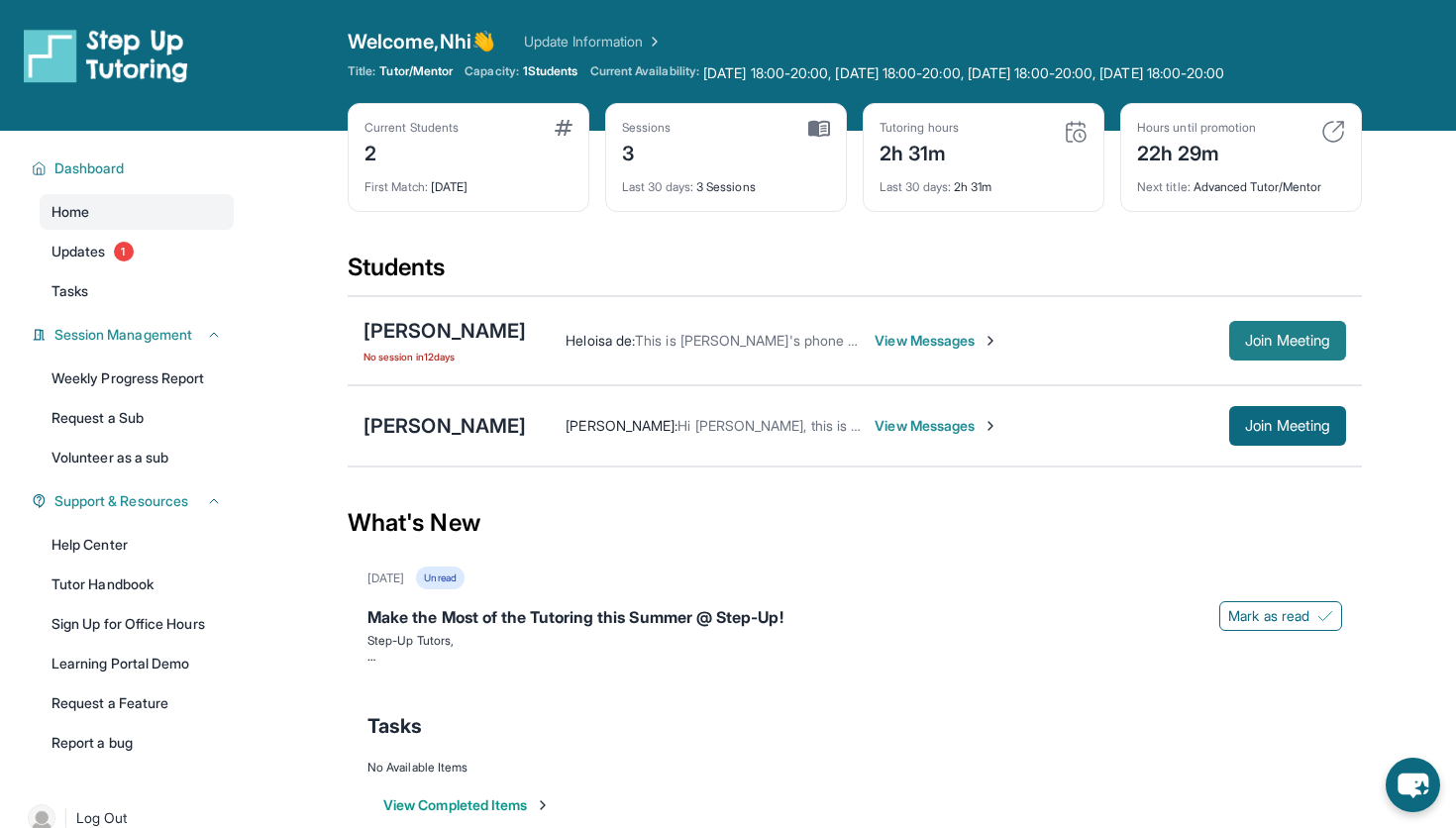 click on "Join Meeting" at bounding box center (1288, 341) 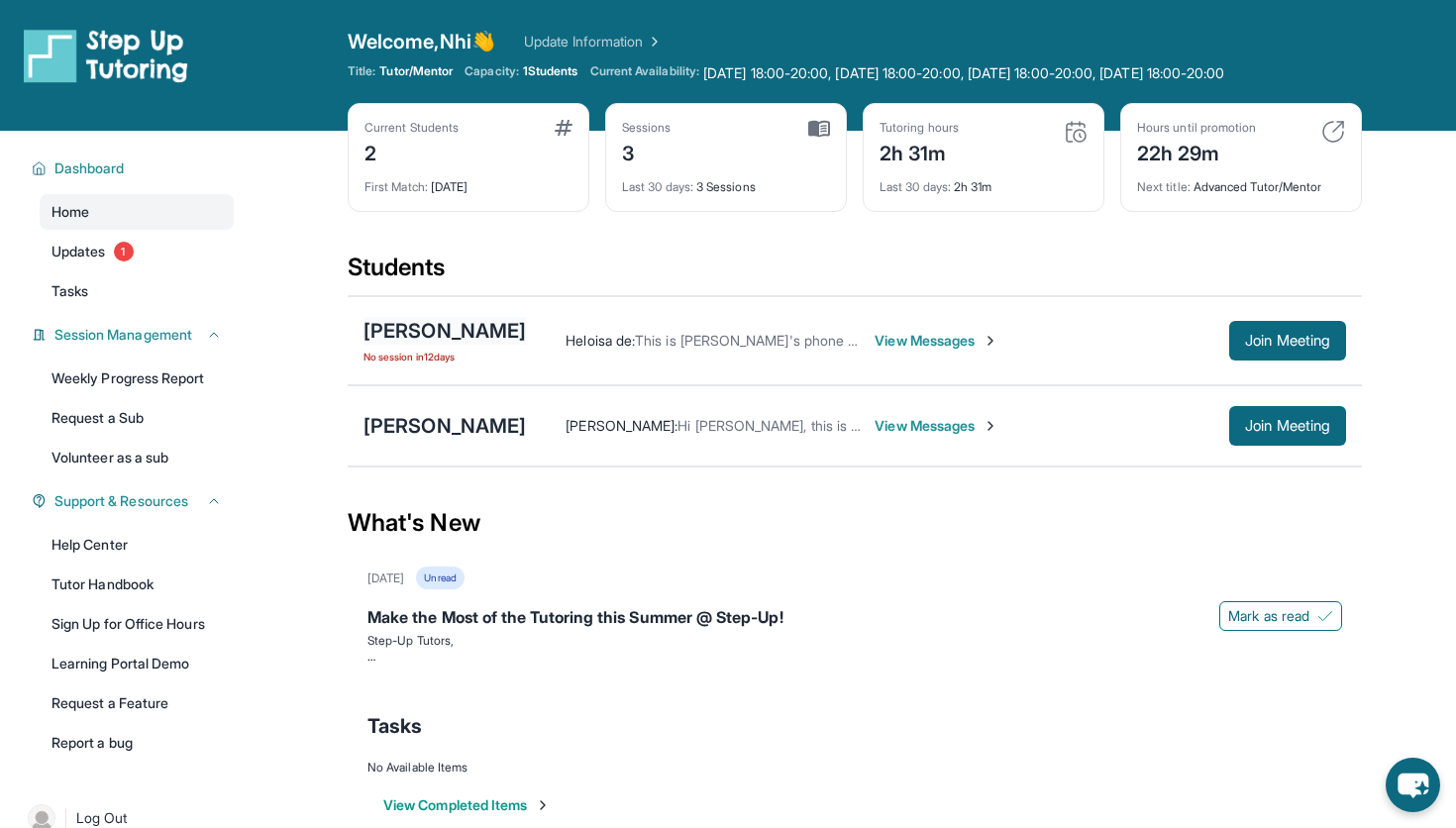 click on "[PERSON_NAME]" at bounding box center [445, 331] 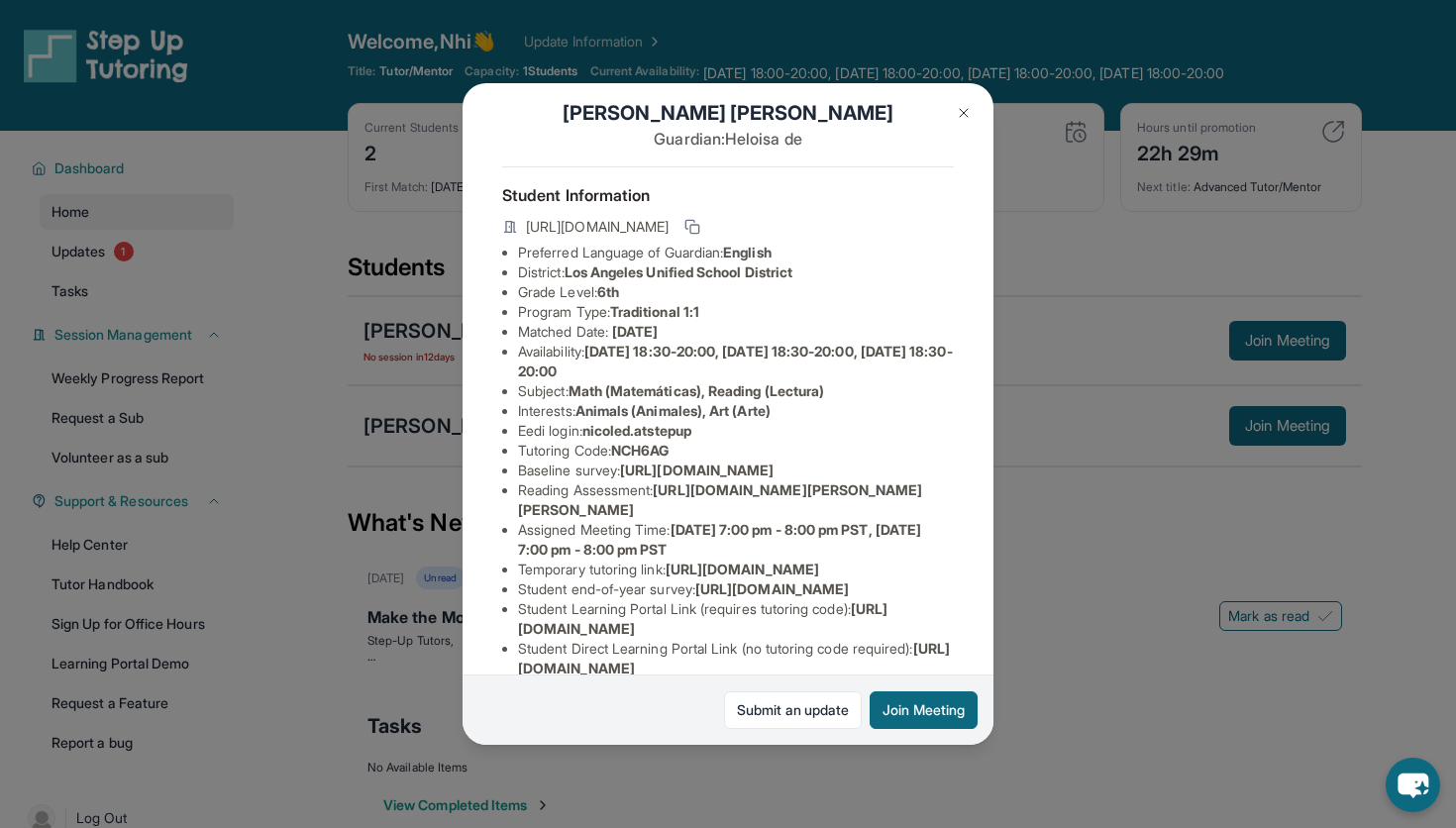 scroll, scrollTop: 0, scrollLeft: 0, axis: both 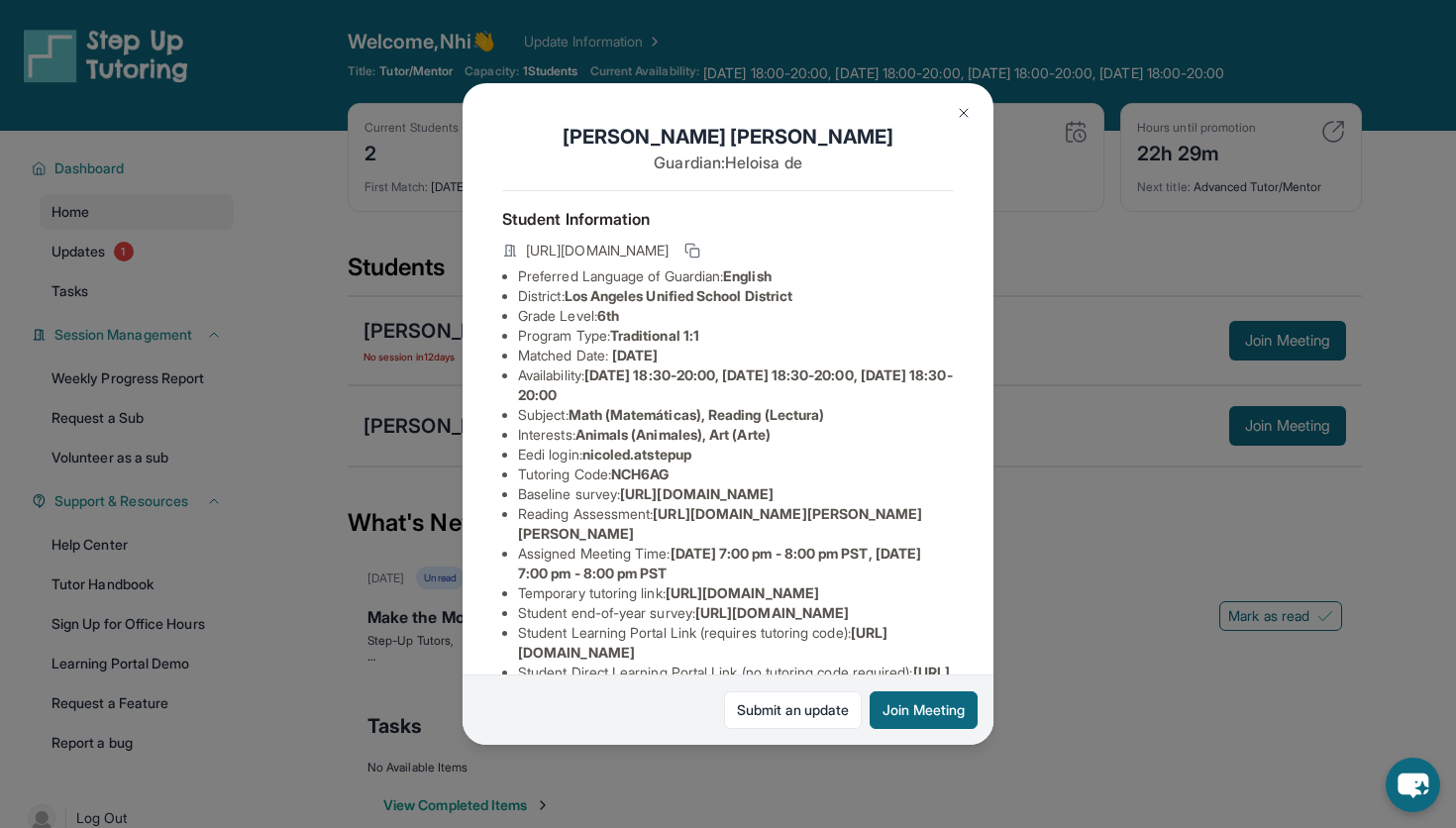 drag, startPoint x: 782, startPoint y: 158, endPoint x: 726, endPoint y: 158, distance: 56 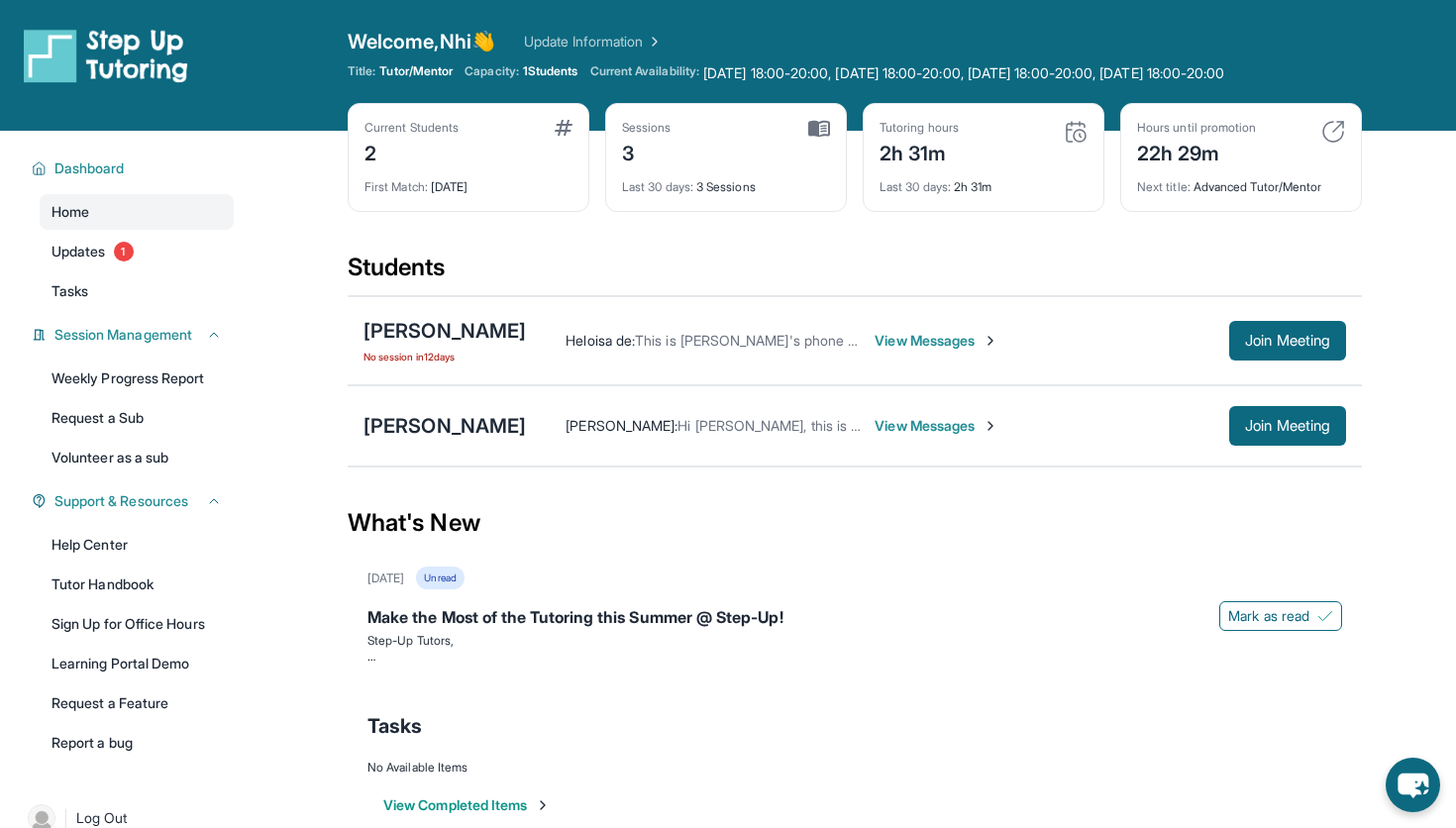 click on "View Messages" at bounding box center (936, 341) 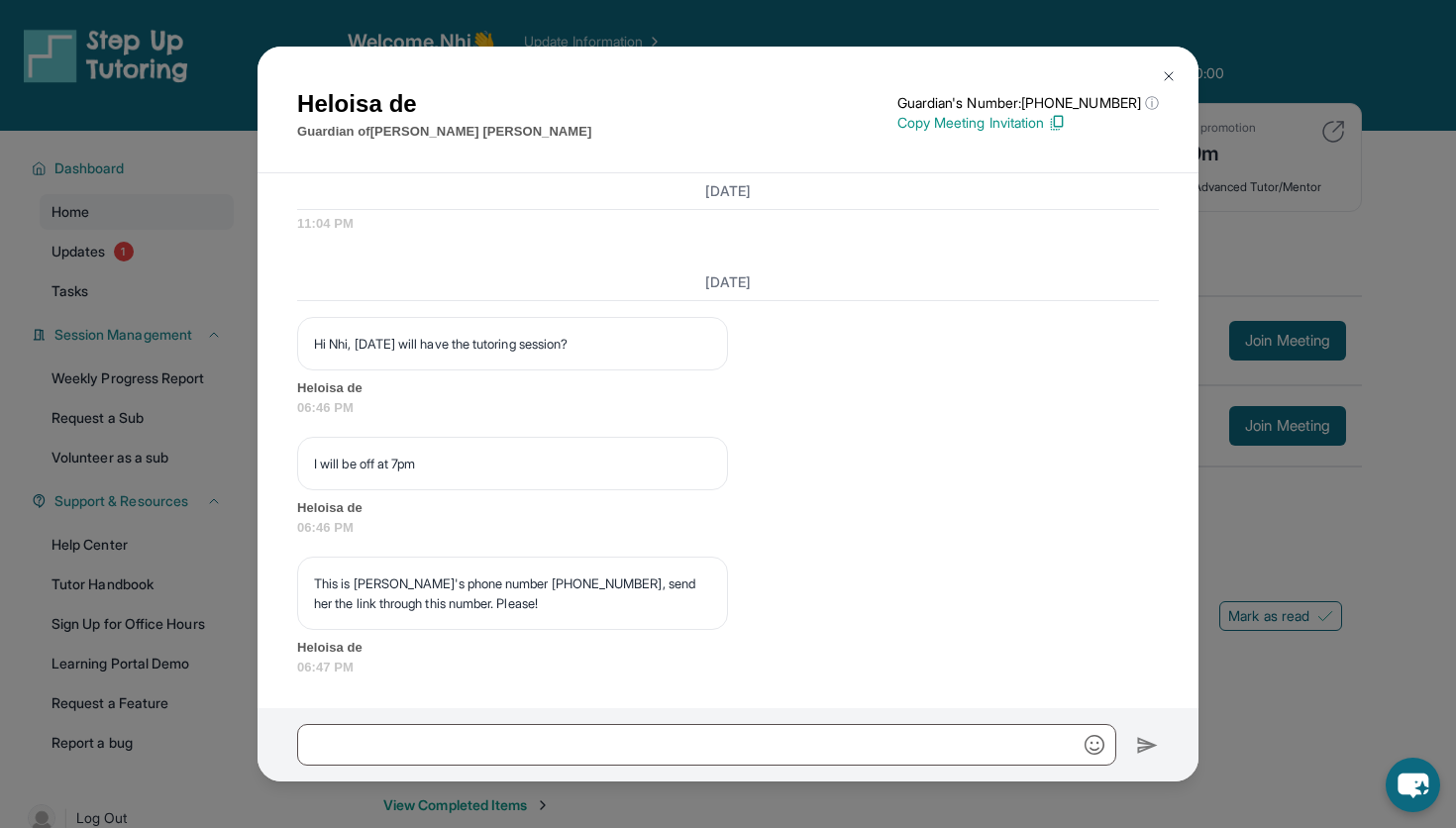 scroll, scrollTop: 3670, scrollLeft: 0, axis: vertical 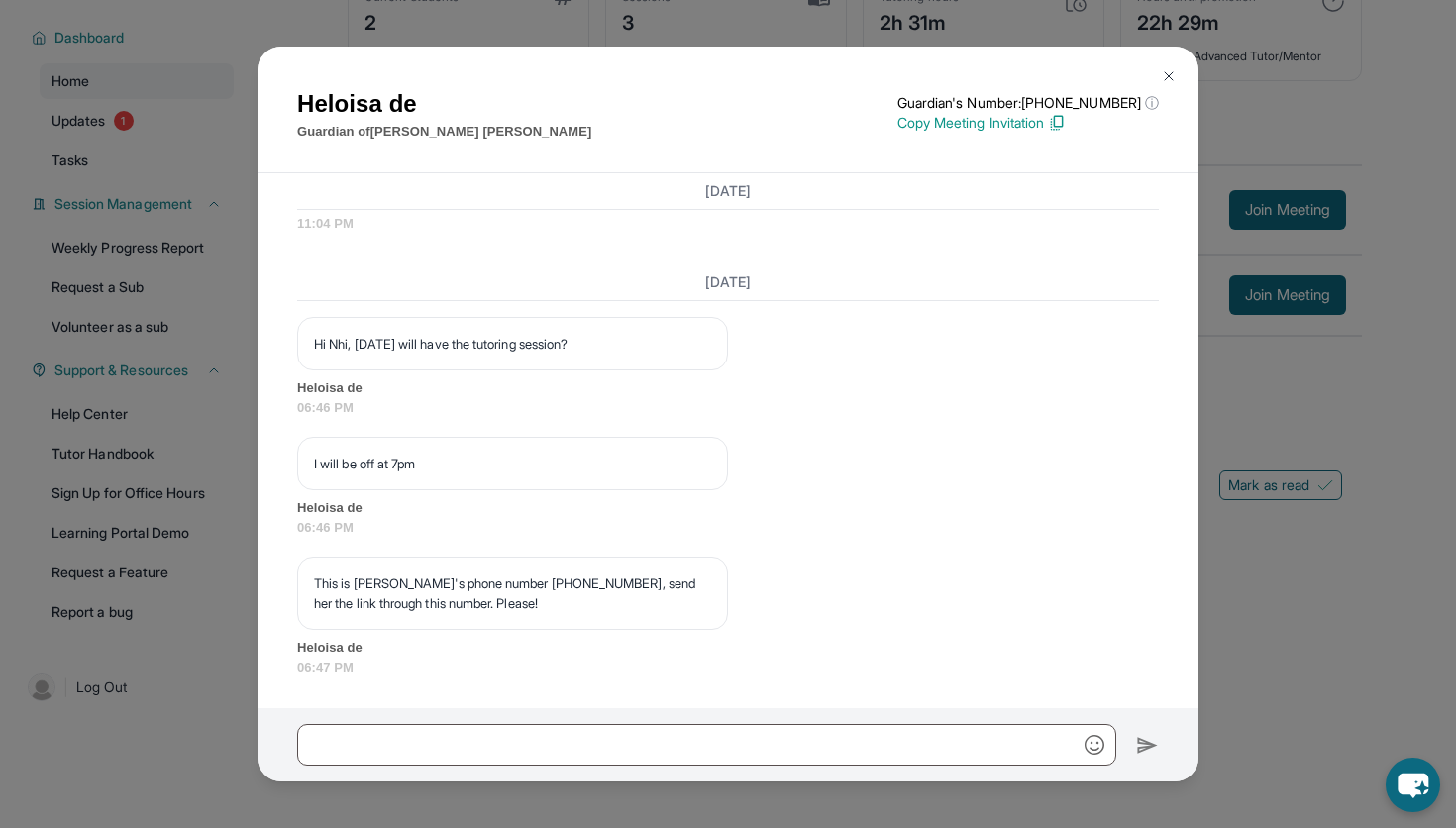 click on "Heloisa   de Guardian of  [PERSON_NAME] Guardian's Number:  [PHONE_NUMBER] ⓘ This isn't the guardian's real number — it's a private forwarding number that keeps their info safe while still letting you text them. Copy Meeting Invitation [DATE] <p>**New Step Up [PERSON_NAME] Chat**: Hi Heloisa! This is the start of your chat with [PERSON_NAME]'s new tutor, Nhi. Please respond to this text with a message to your tutor introducing yourself with your name and your relation to [PERSON_NAME] within 24 hours. They will reply to start scheduling your first session (we suggest [DATE] of this text) and 2x/week tutoring schedule. Save this contact with your tutor's name and Step Up, so you know where to reach them. Happy tutoring! :)</p> Step Up Admin 02:16 PM Step Up Admin 02:16 PM Step Up Admin 02:16 PM Step Up Admin 02:16 PM Step Up Admin 02:16 PM Step Up Admin 02:16 PM <p>Please confirm that the tutor will be able to attend your first assigned meeting time before joining the link!</p> Step Up Admin 02:16 PM" at bounding box center (728, 414) 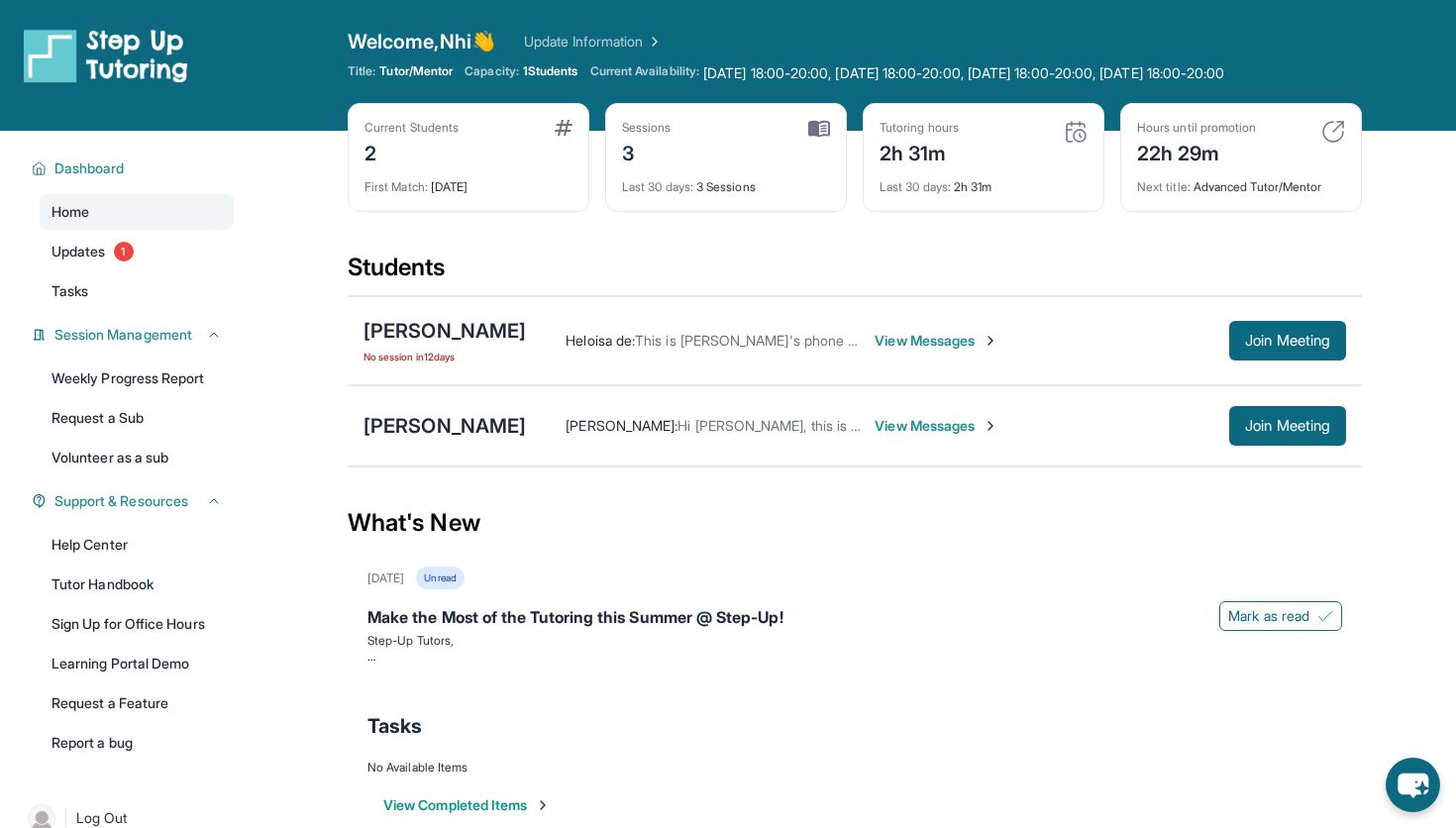 scroll, scrollTop: 131, scrollLeft: 0, axis: vertical 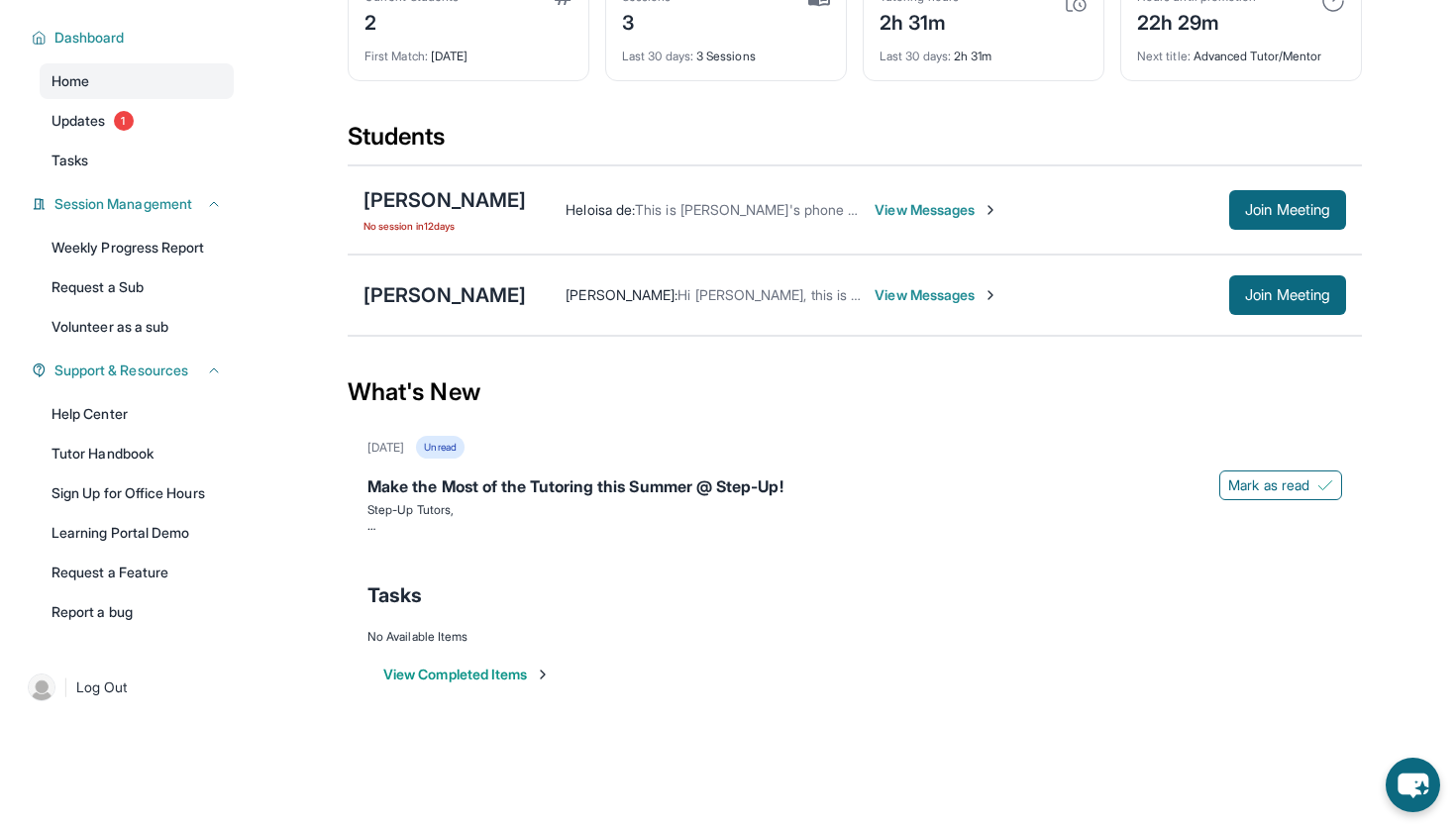 click on "View Messages" at bounding box center [936, 210] 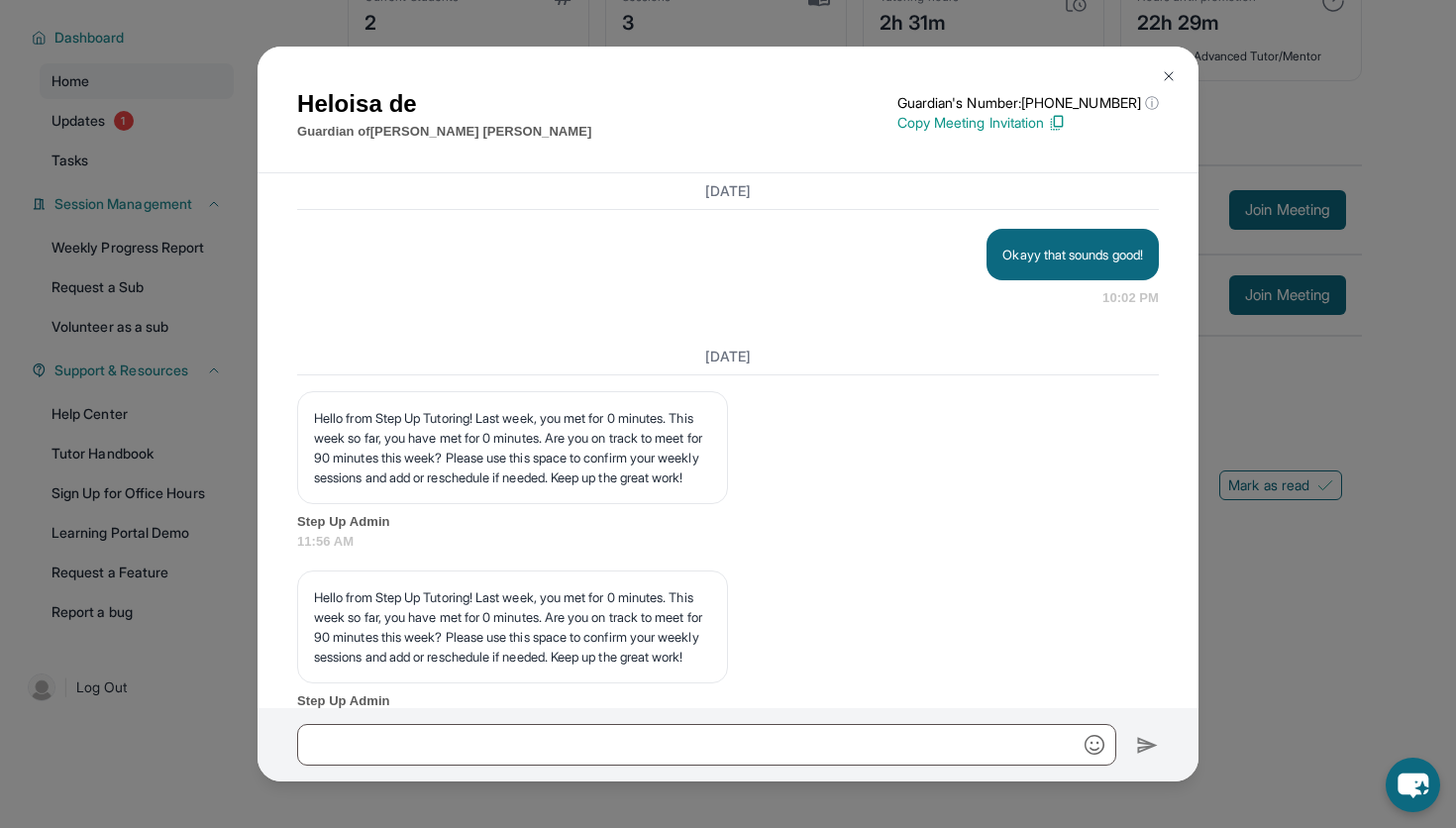 scroll, scrollTop: 2808, scrollLeft: 0, axis: vertical 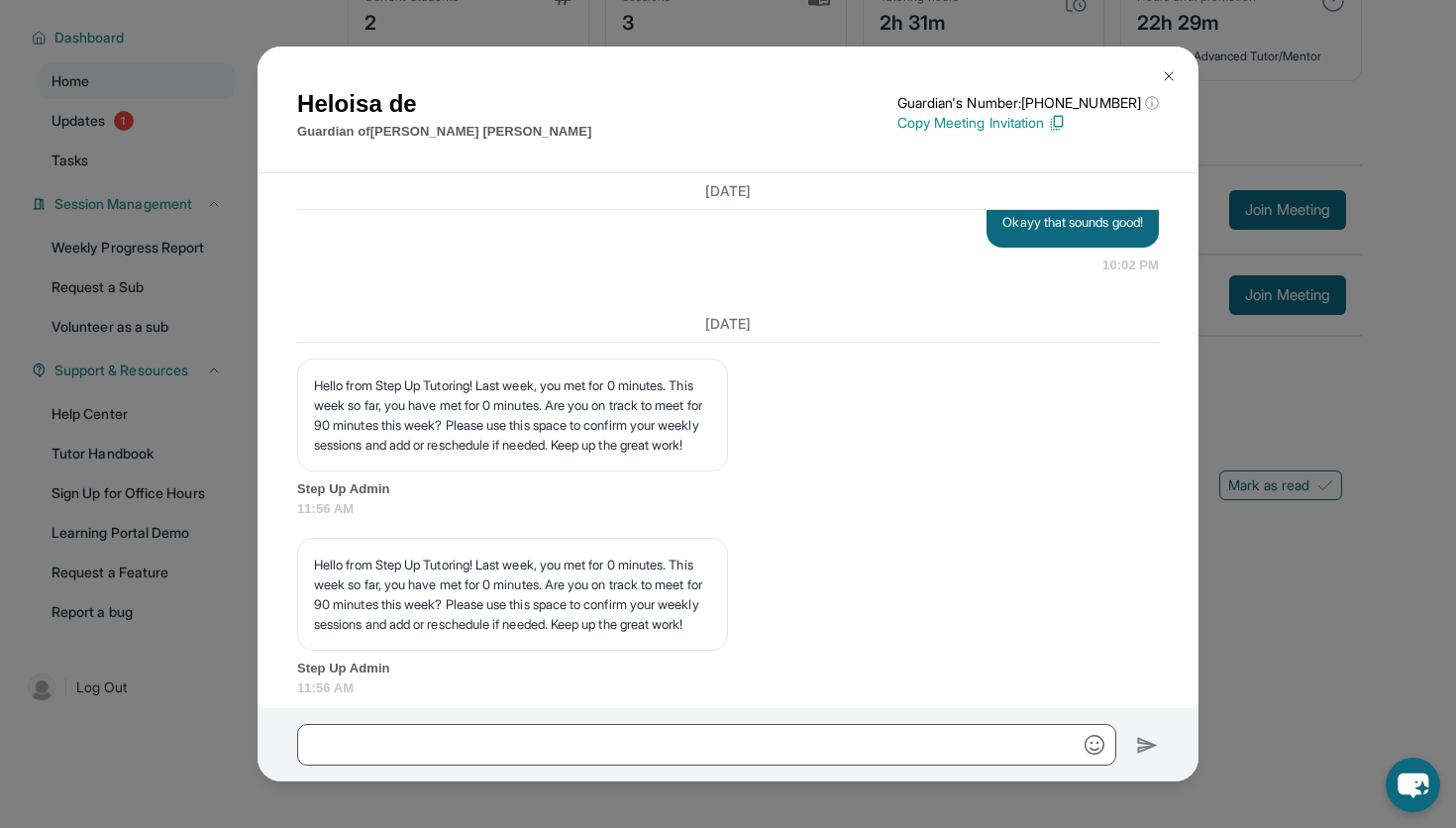 click on "Copy Meeting Invitation" at bounding box center (1028, 123) 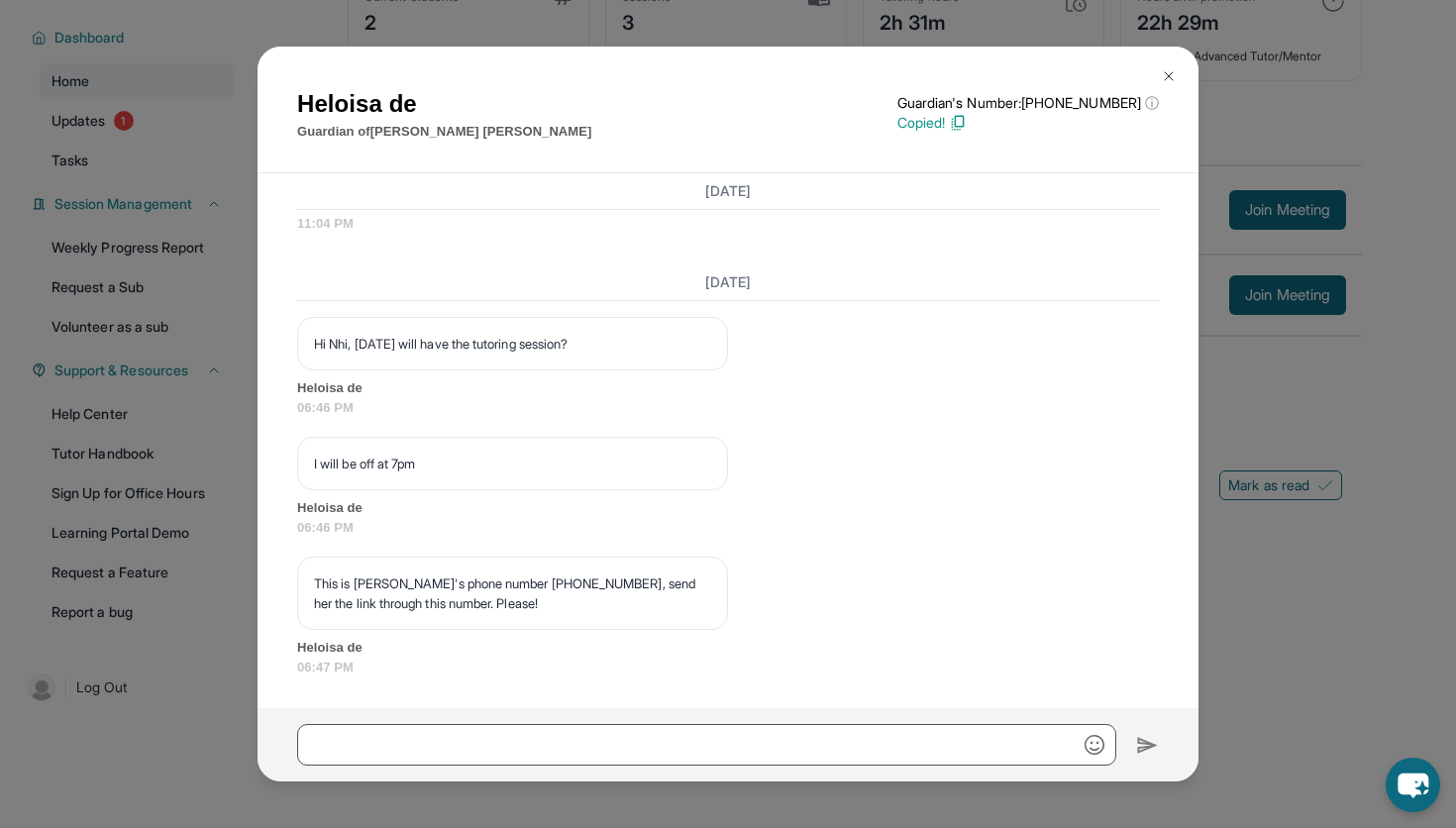scroll, scrollTop: 3670, scrollLeft: 0, axis: vertical 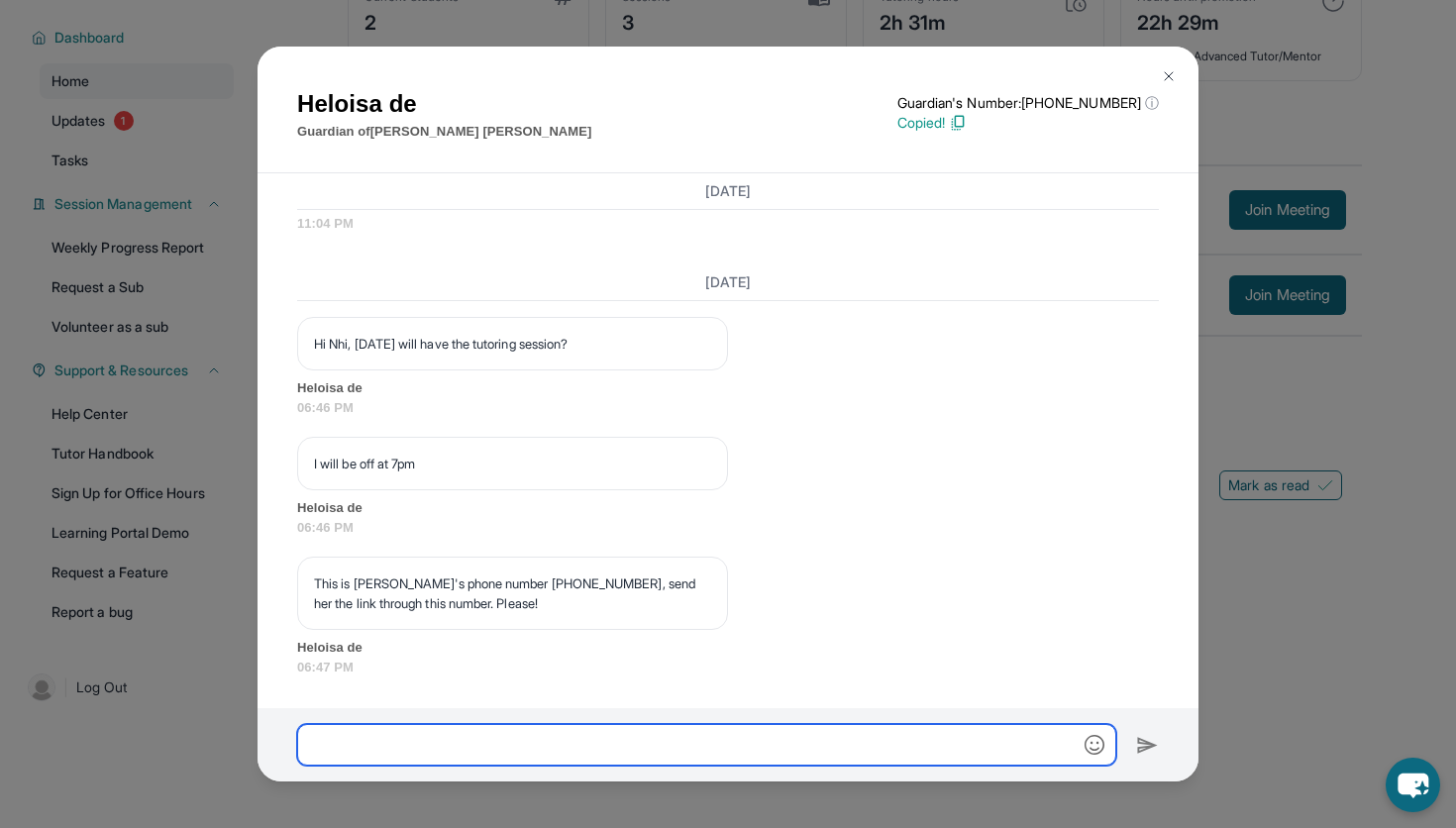 click at bounding box center (706, 745) 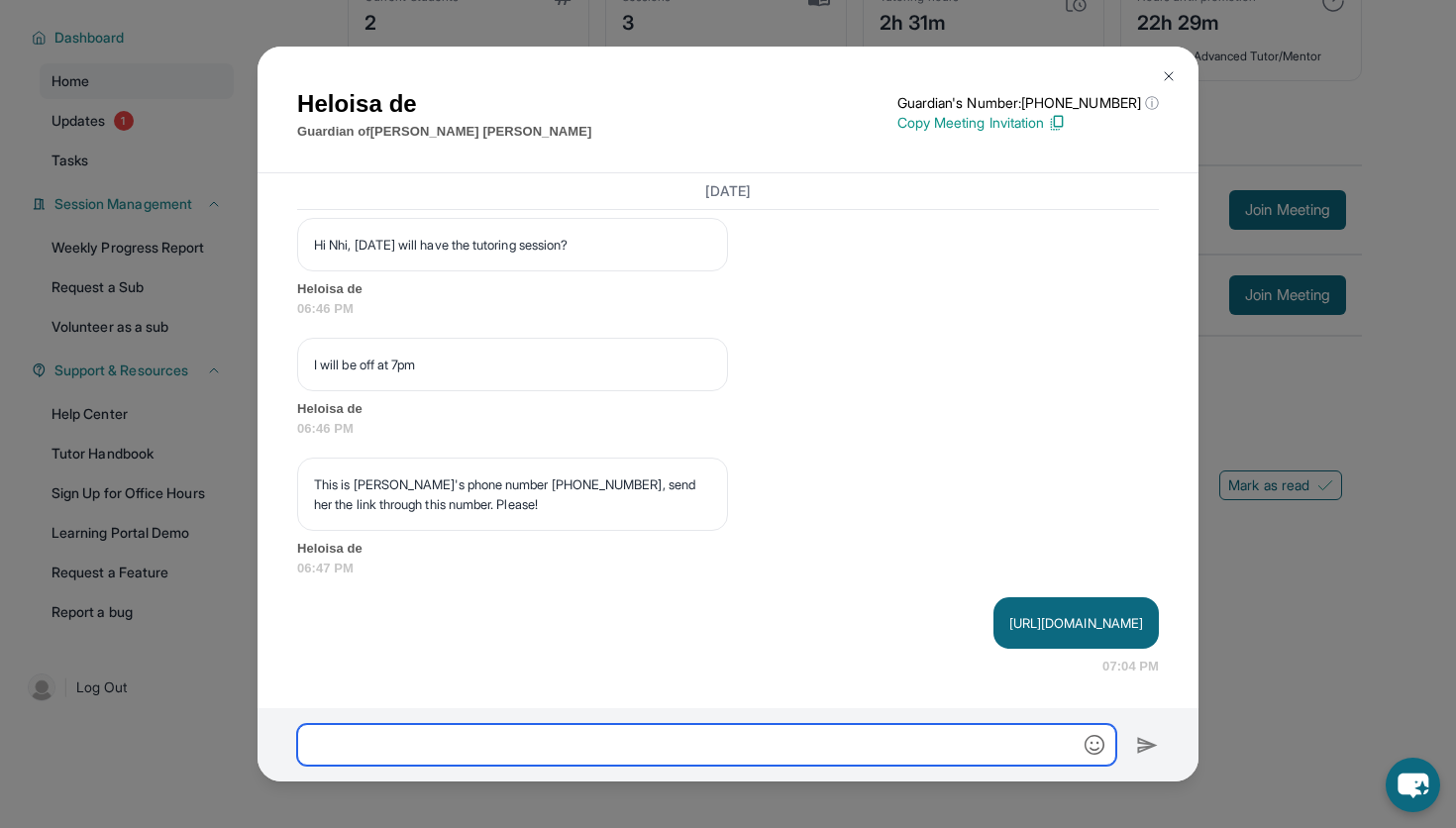 scroll, scrollTop: 3769, scrollLeft: 0, axis: vertical 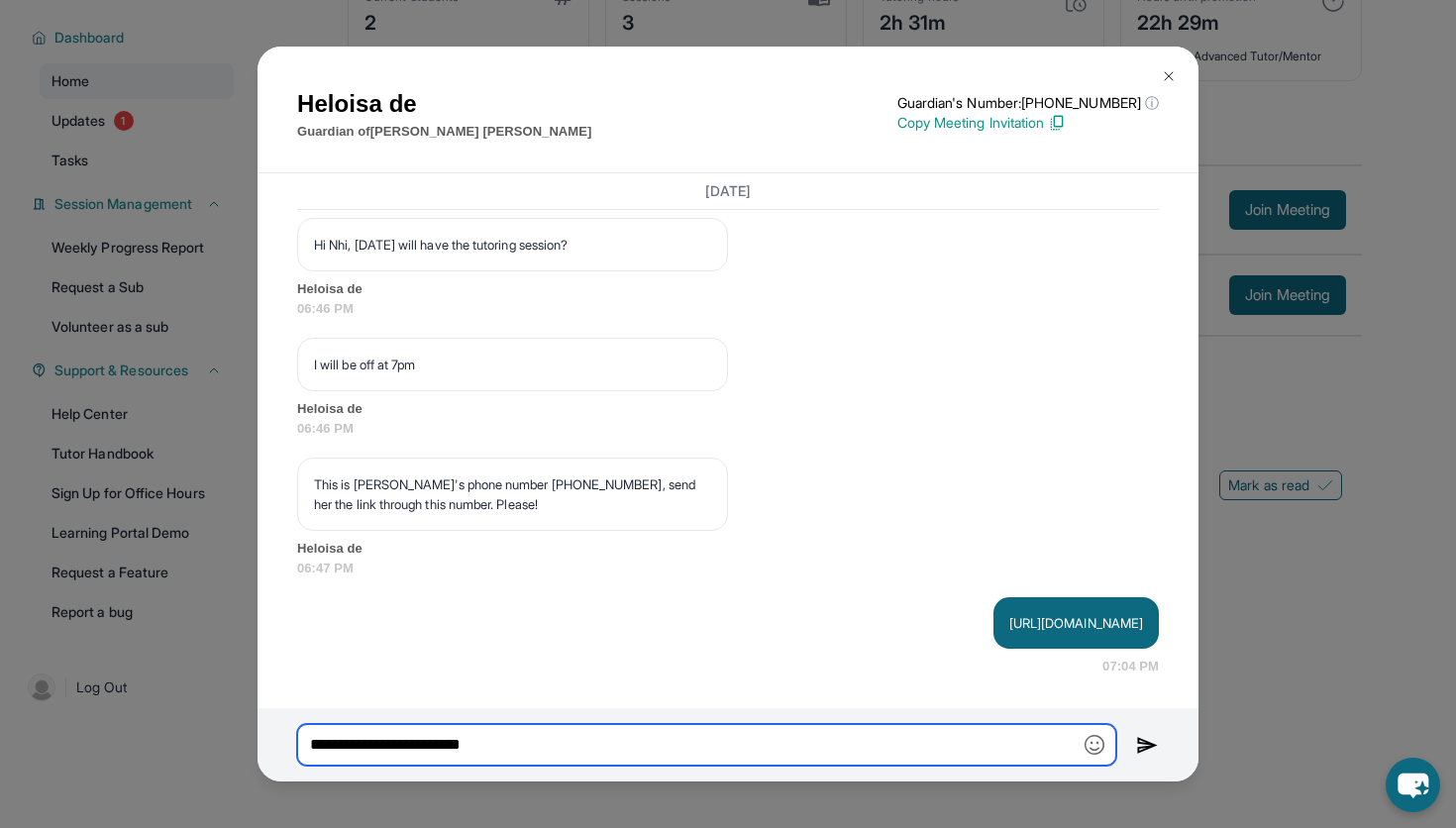 click on "**********" at bounding box center [706, 745] 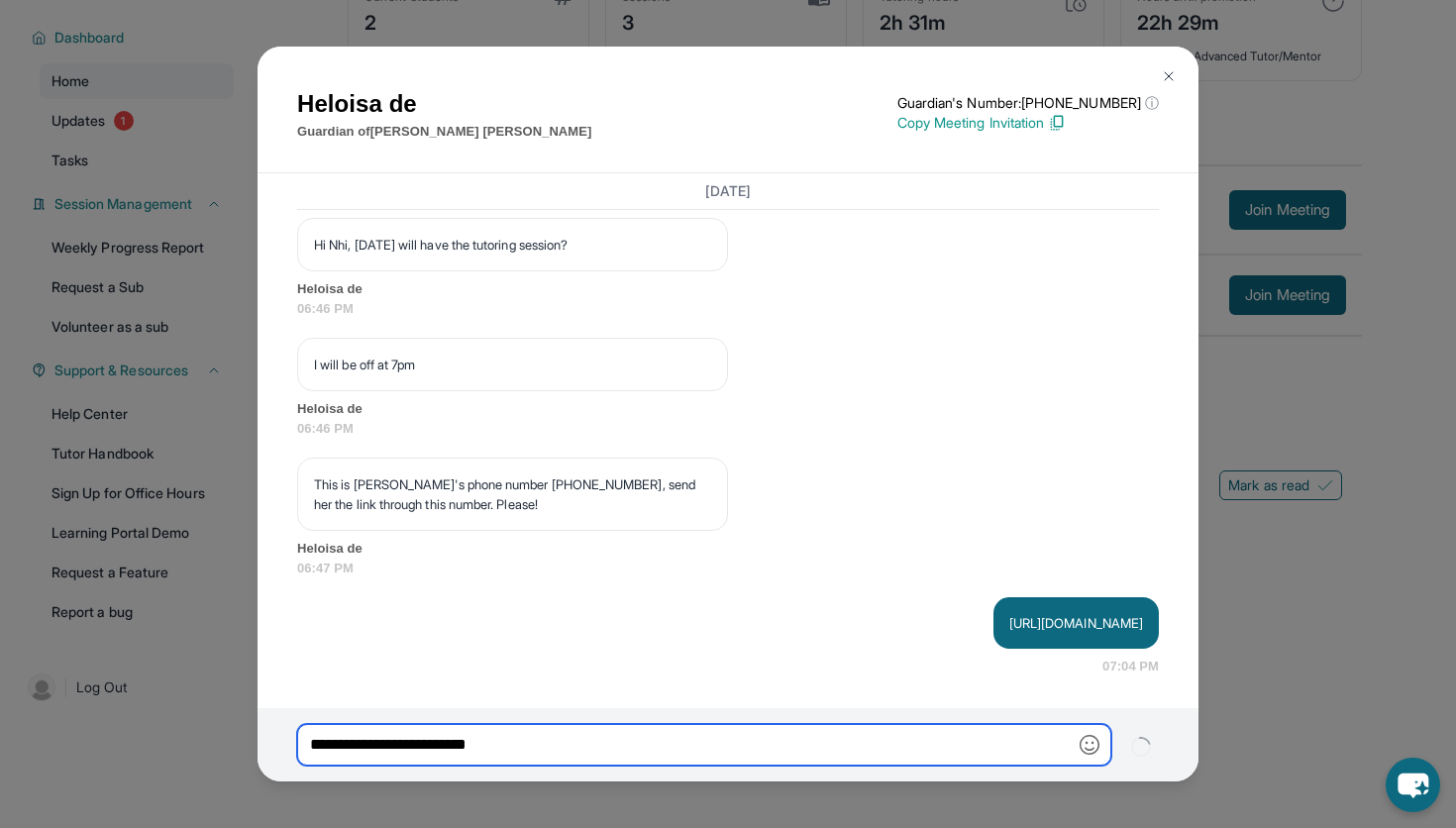 type on "**********" 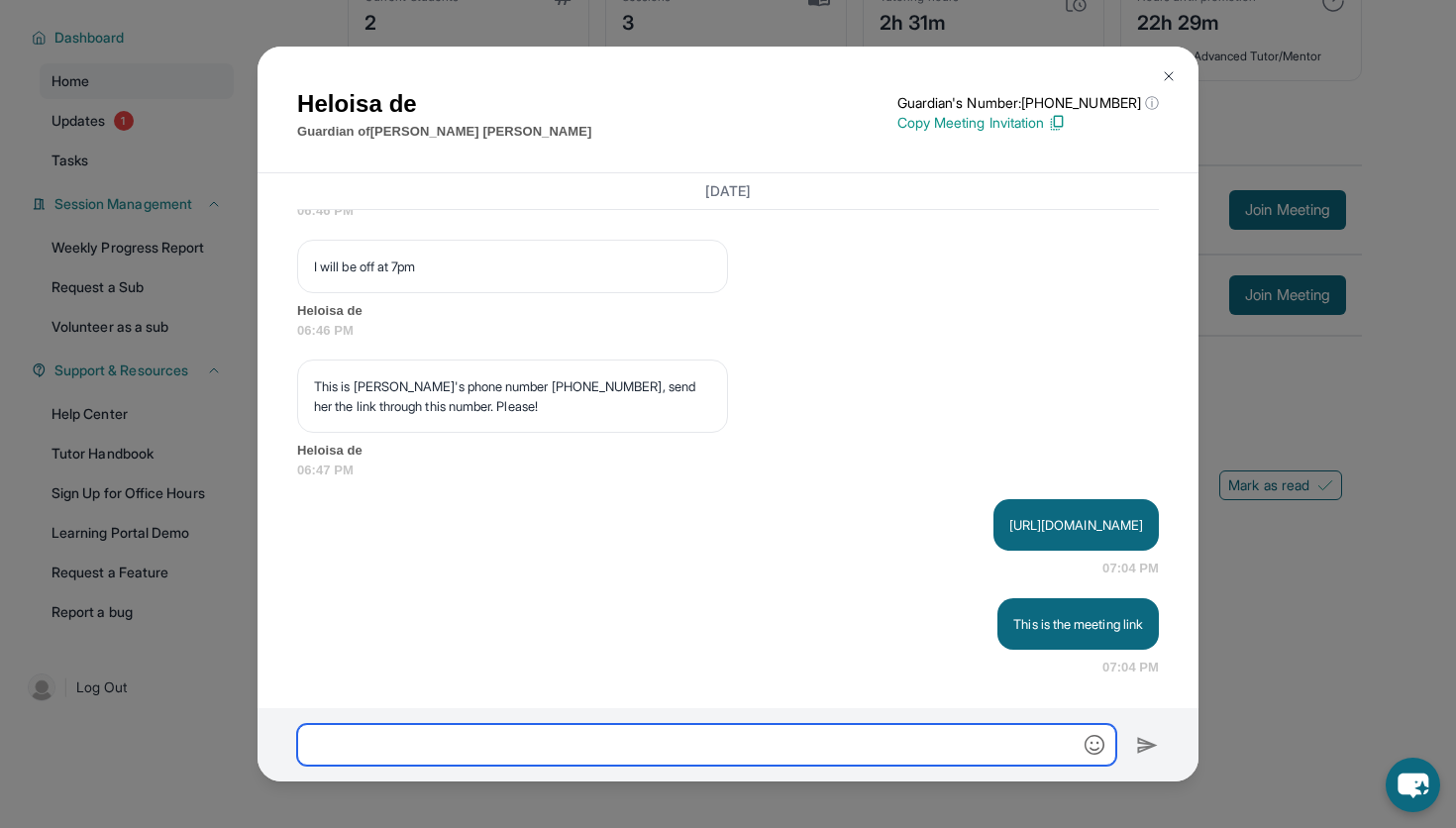 scroll, scrollTop: 3867, scrollLeft: 0, axis: vertical 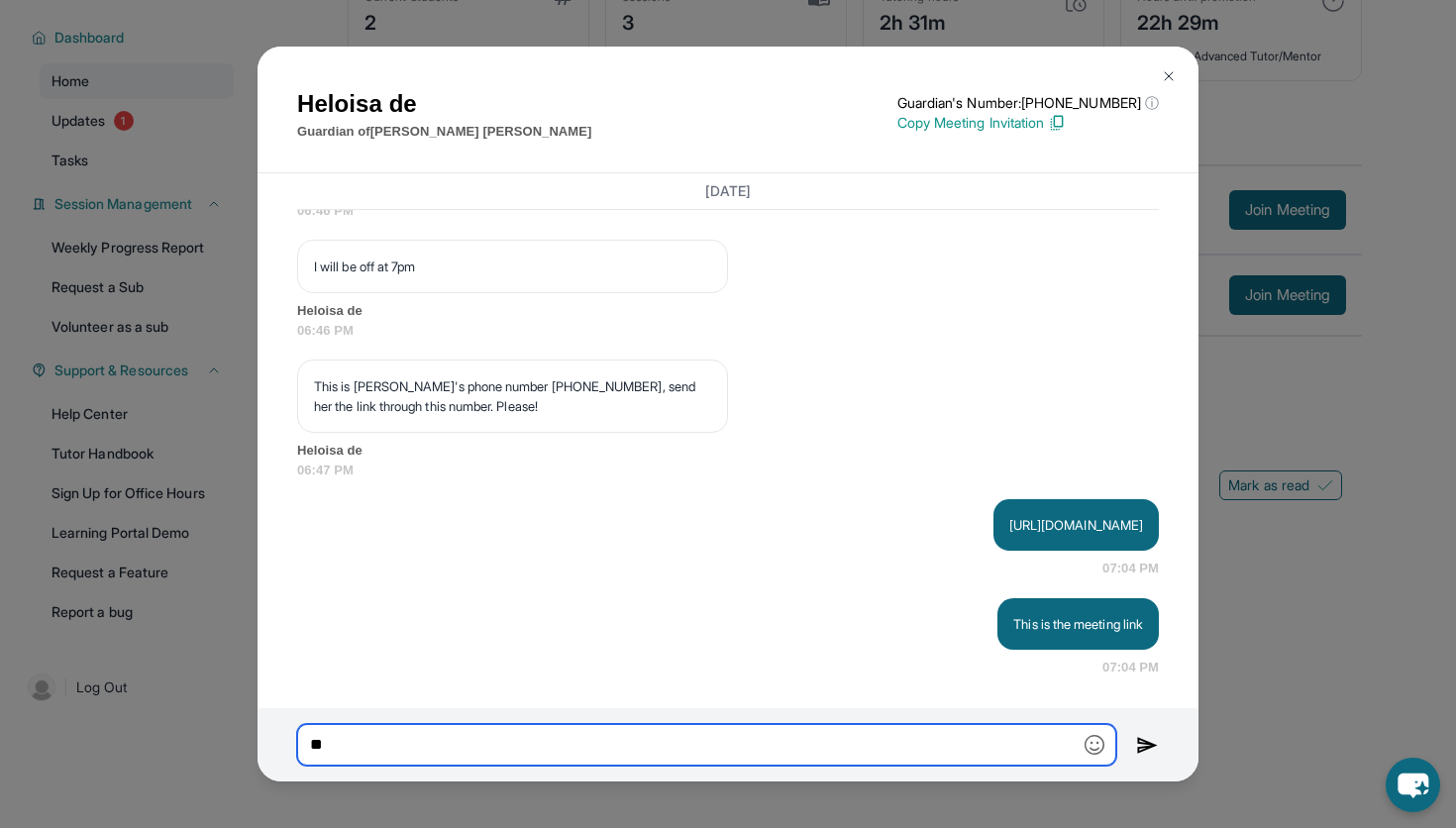 type on "*" 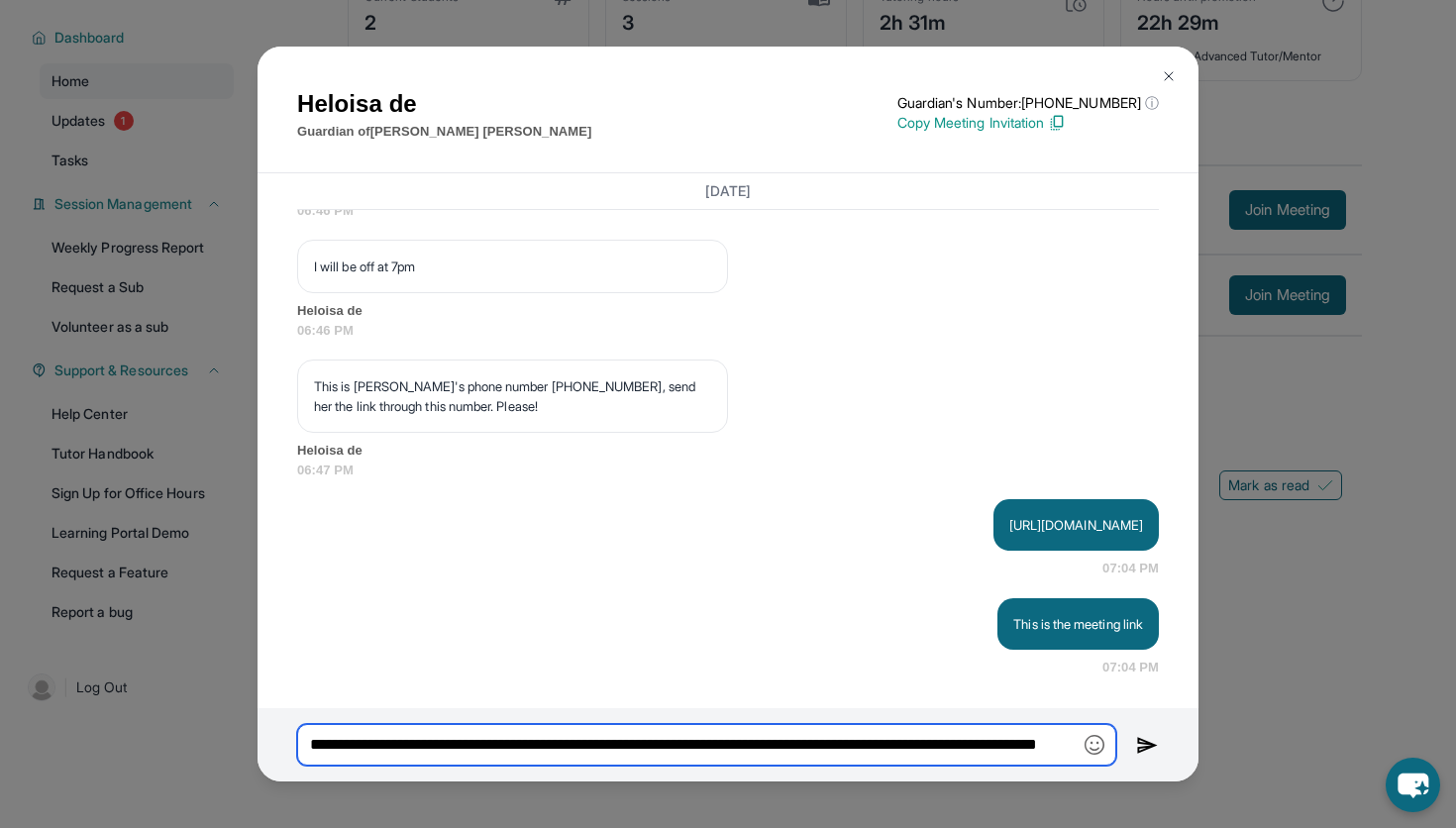 scroll, scrollTop: 0, scrollLeft: 156, axis: horizontal 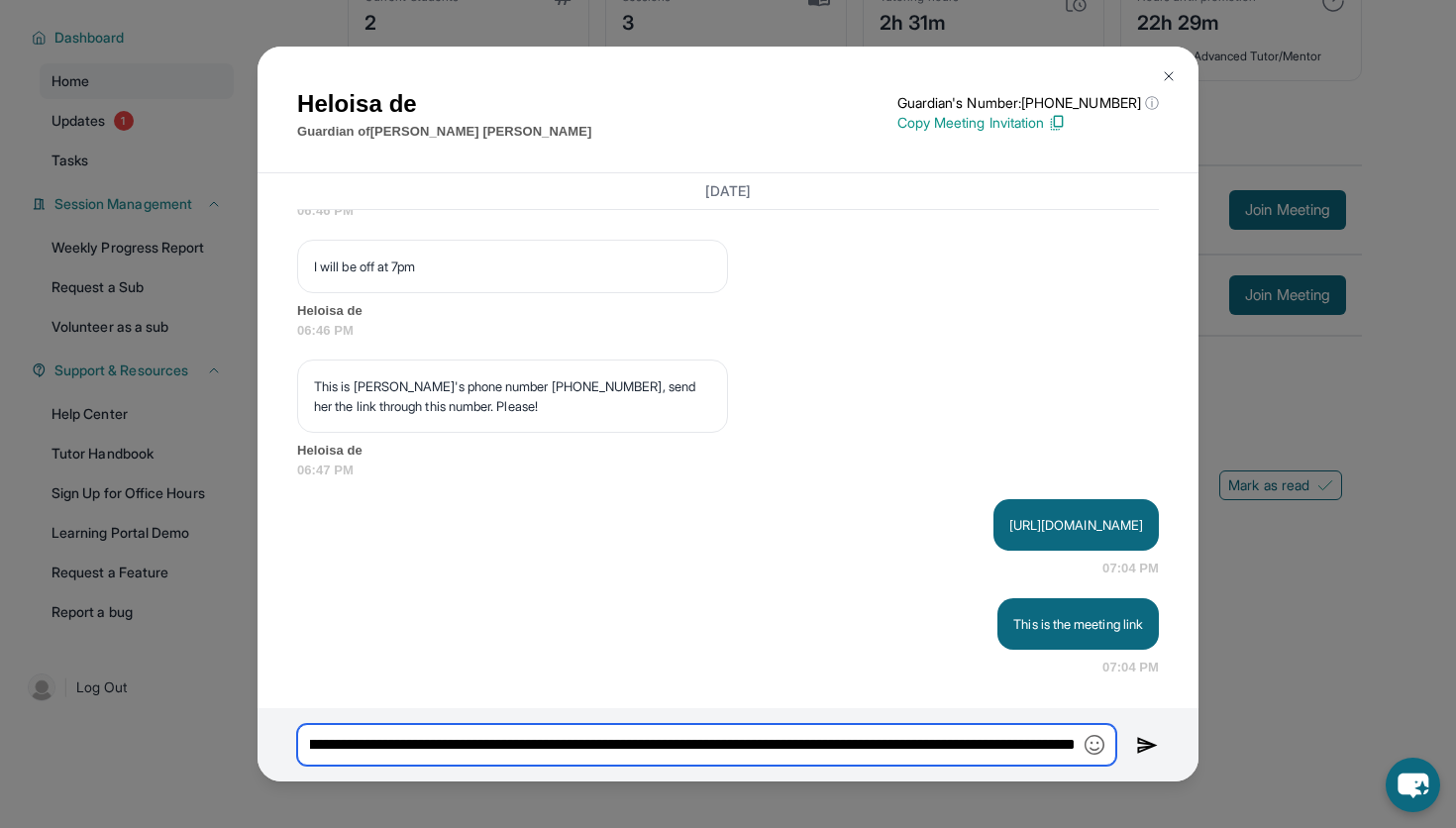 type on "**********" 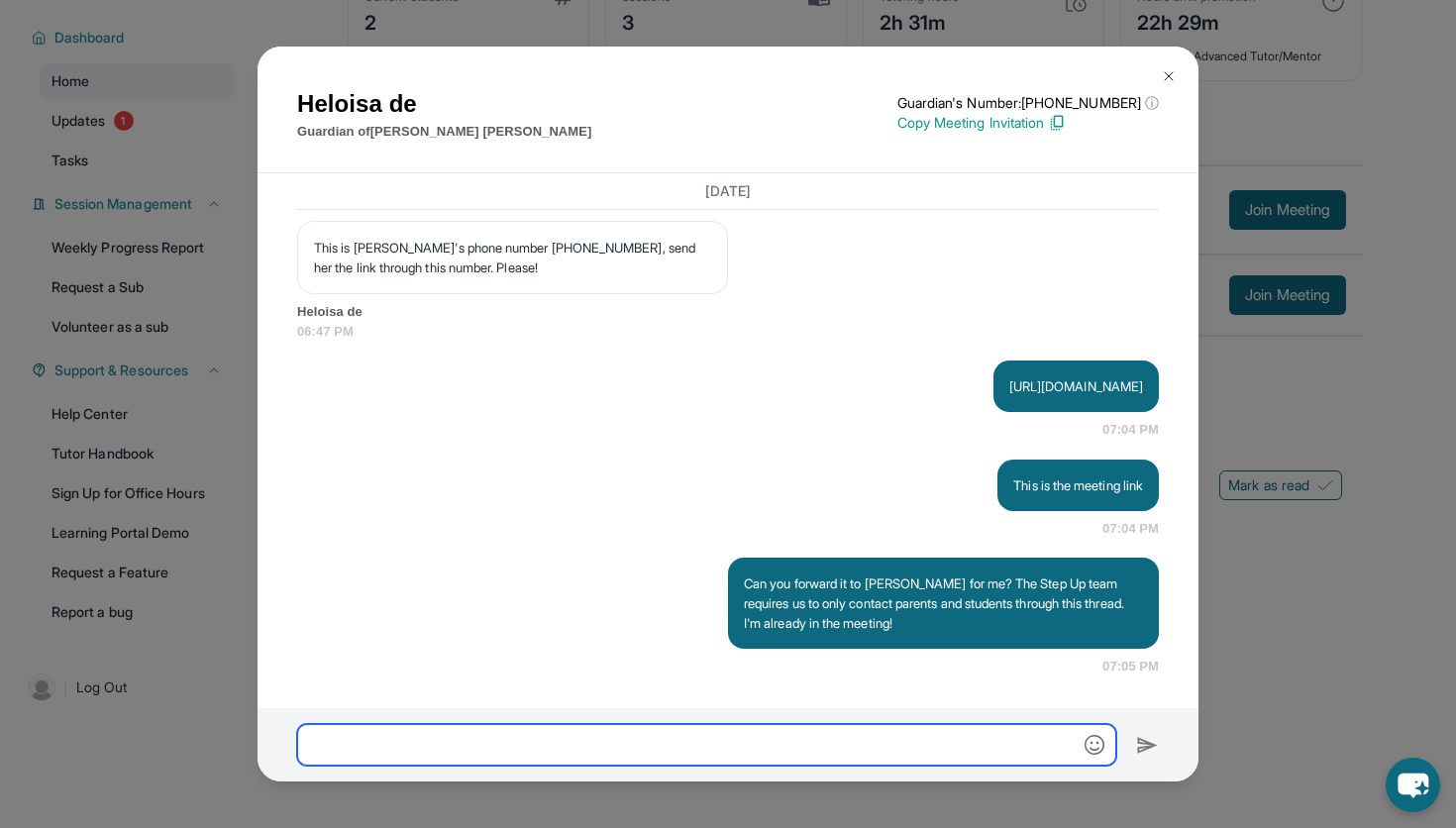 scroll, scrollTop: 0, scrollLeft: 0, axis: both 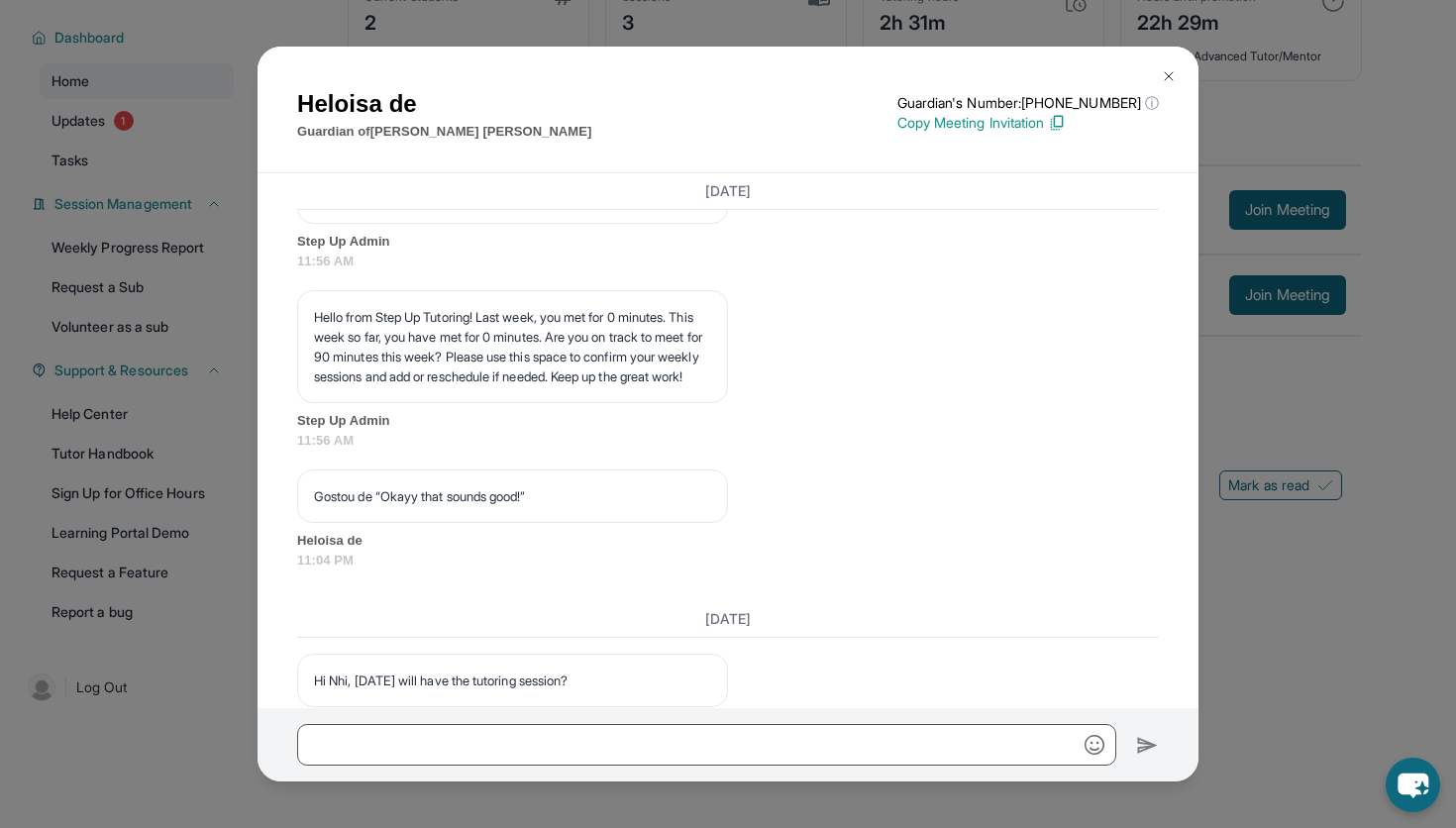 click on "Heloisa   de Guardian of  Nicole   De Souza Guardian's Number:  +16283484657 ⓘ This isn't the guardian's real number — it's a private forwarding number that keeps their info safe while still letting you text them. Copy Meeting Invitation July 10, 2025 <p>**New Step Up Tutoring Match Chat**: Hi Heloisa! This is the start of your chat with Nicole's new tutor, Nhi. Please respond to this text with a message to your tutor introducing yourself with your name and your relation to Nicole within 24 hours. They will reply to start scheduling your first session (we suggest within 7 days of this text) and 2x/week tutoring schedule. Save this contact with your tutor's name and Step Up, so you know where to reach them. Happy tutoring! :)</p> Step Up Admin 02:16 PM Step Up Admin 02:16 PM Step Up Admin 02:16 PM Step Up Admin 02:16 PM Step Up Admin 02:16 PM Step Up Admin 02:16 PM <p>Please confirm that the tutor will be able to attend your first assigned meeting time before joining the link!</p> Step Up Admin 02:16 PM" at bounding box center (728, 414) 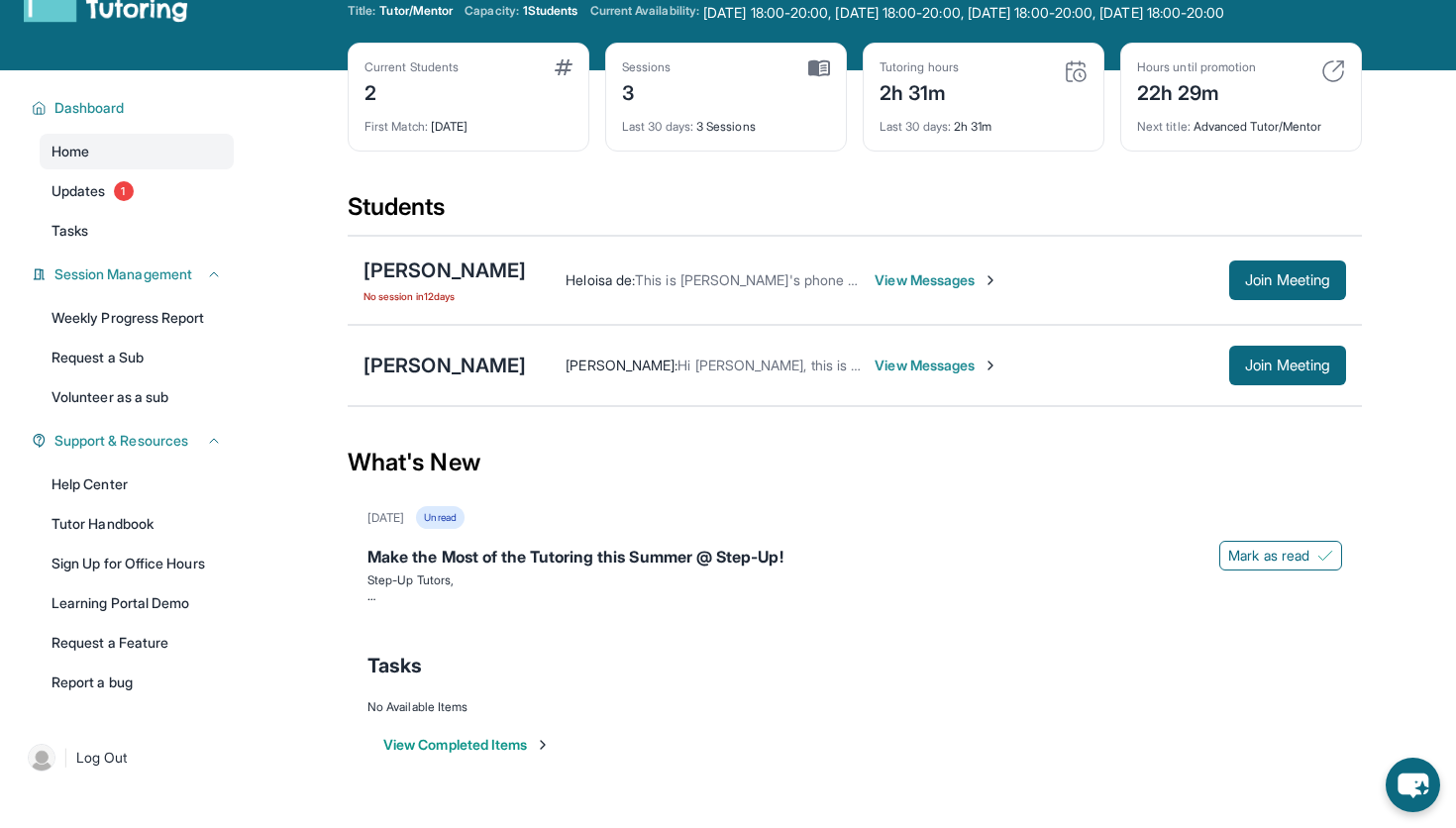 scroll, scrollTop: 0, scrollLeft: 0, axis: both 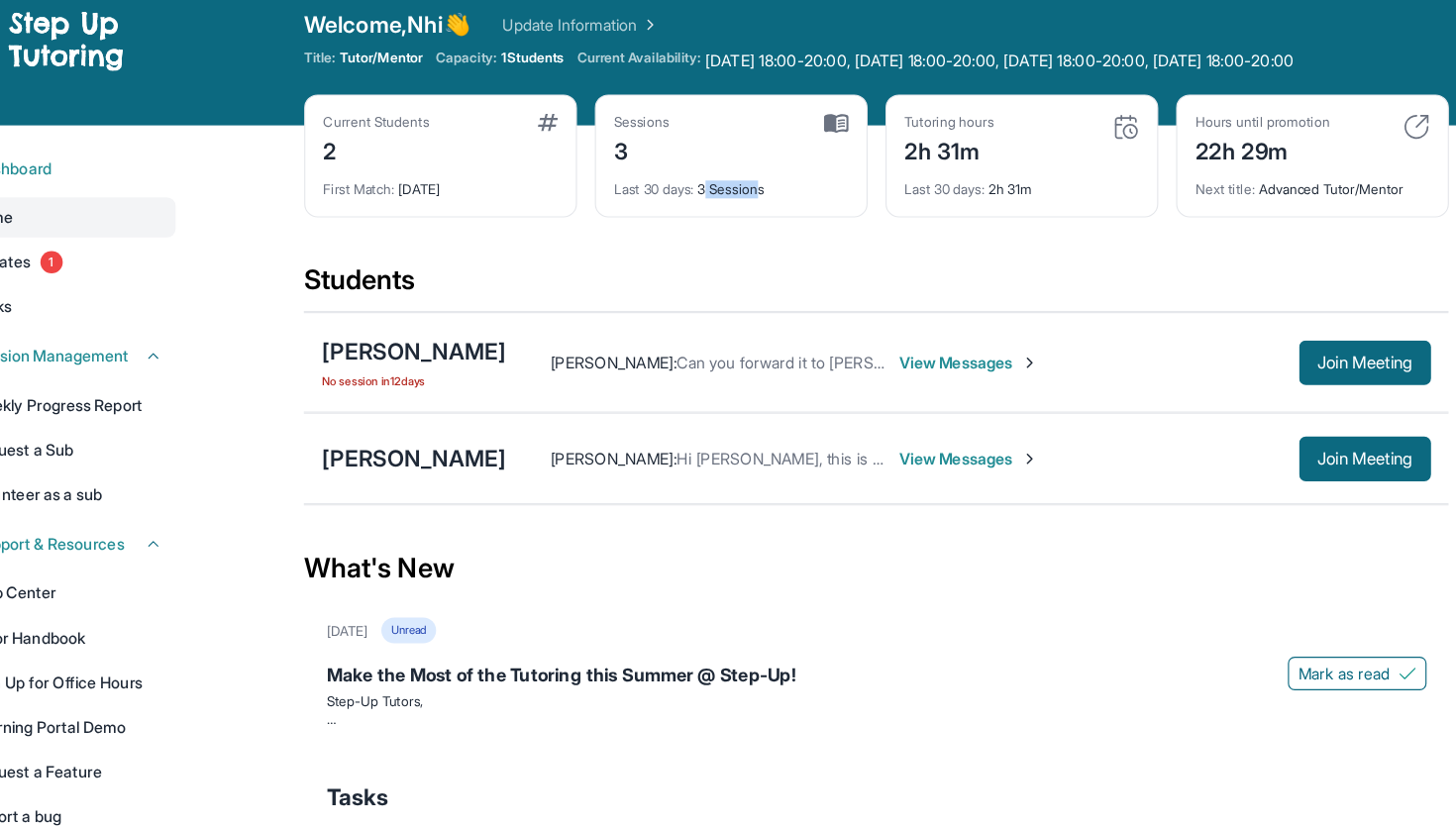 drag, startPoint x: 756, startPoint y: 181, endPoint x: 705, endPoint y: 179, distance: 51.0392 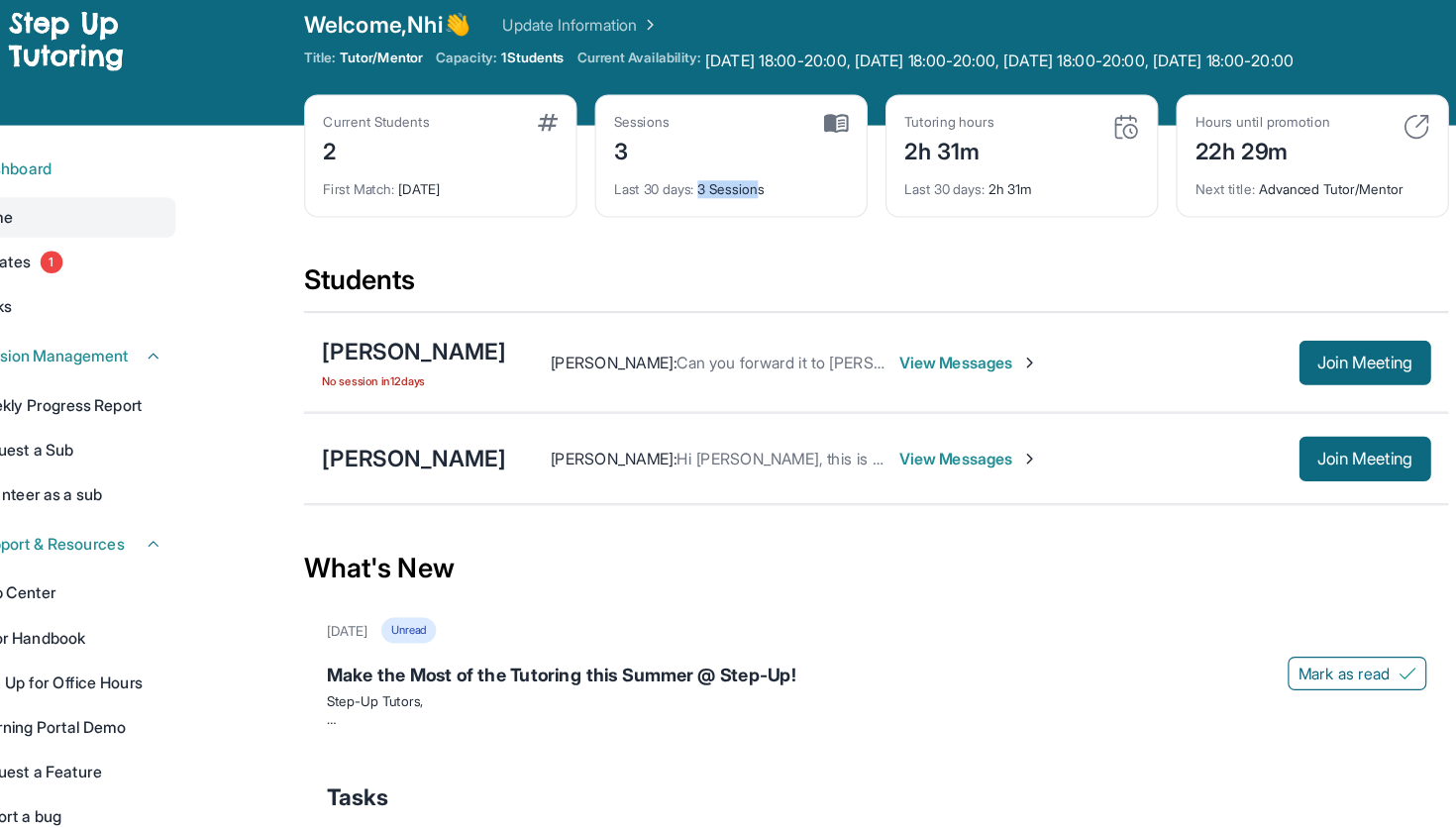 click on "Last 30 days :   3 Sessions" at bounding box center [726, 181] 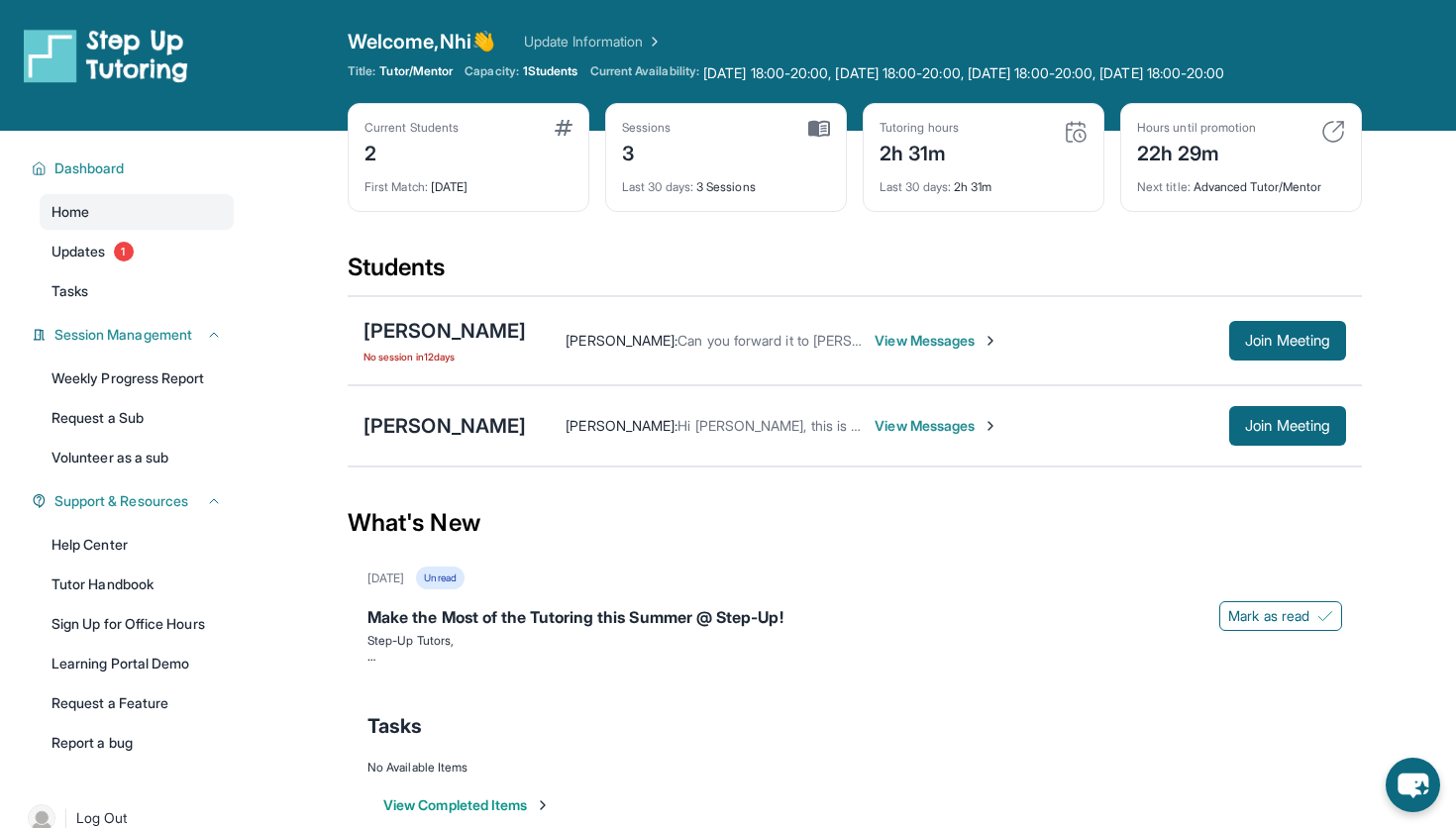 click on "View Messages" at bounding box center [936, 341] 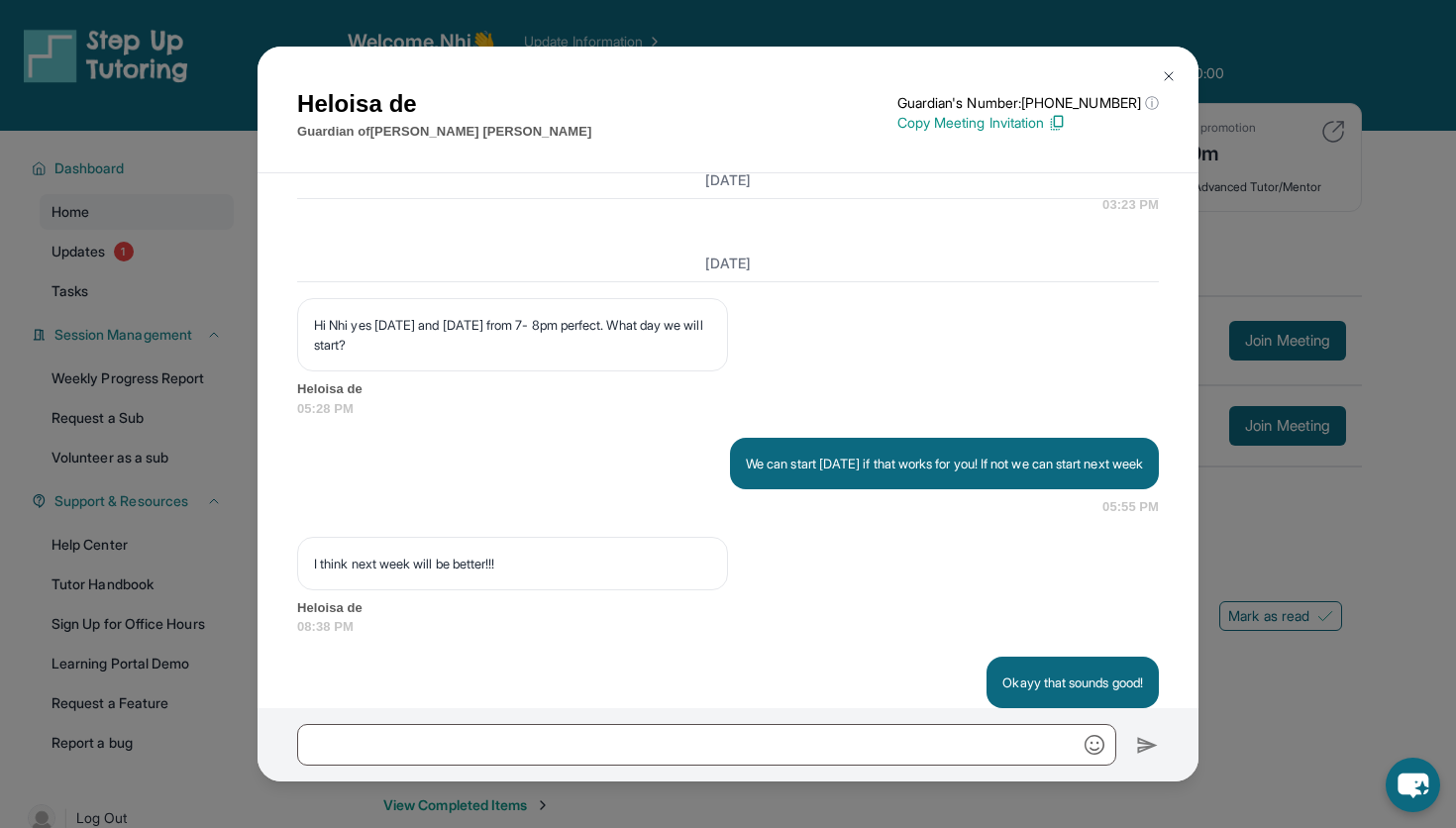 scroll, scrollTop: 2049, scrollLeft: 0, axis: vertical 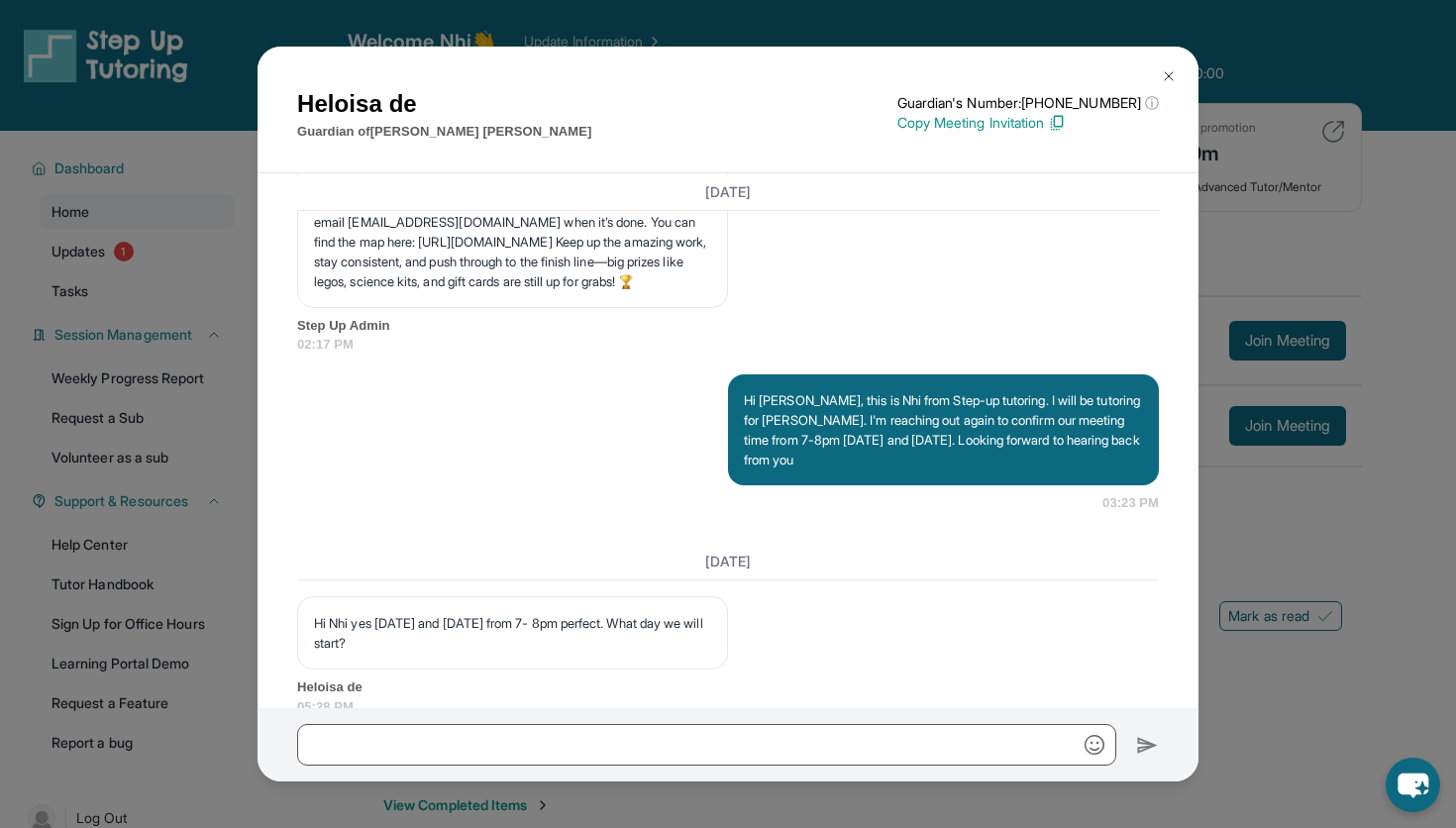 click on "Heloisa   de Guardian of  [PERSON_NAME] Guardian's Number:  [PHONE_NUMBER] ⓘ This isn't the guardian's real number — it's a private forwarding number that keeps their info safe while still letting you text them. Copy Meeting Invitation [DATE] <p>**New Step Up [PERSON_NAME] Chat**: Hi Heloisa! This is the start of your chat with [PERSON_NAME]'s new tutor, Nhi. Please respond to this text with a message to your tutor introducing yourself with your name and your relation to [PERSON_NAME] within 24 hours. They will reply to start scheduling your first session (we suggest [DATE] of this text) and 2x/week tutoring schedule. Save this contact with your tutor's name and Step Up, so you know where to reach them. Happy tutoring! :)</p> Step Up Admin 02:16 PM Step Up Admin 02:16 PM Step Up Admin 02:16 PM Step Up Admin 02:16 PM Step Up Admin 02:16 PM Step Up Admin 02:16 PM <p>Please confirm that the tutor will be able to attend your first assigned meeting time before joining the link!</p> Step Up Admin 02:16 PM" at bounding box center [728, 414] 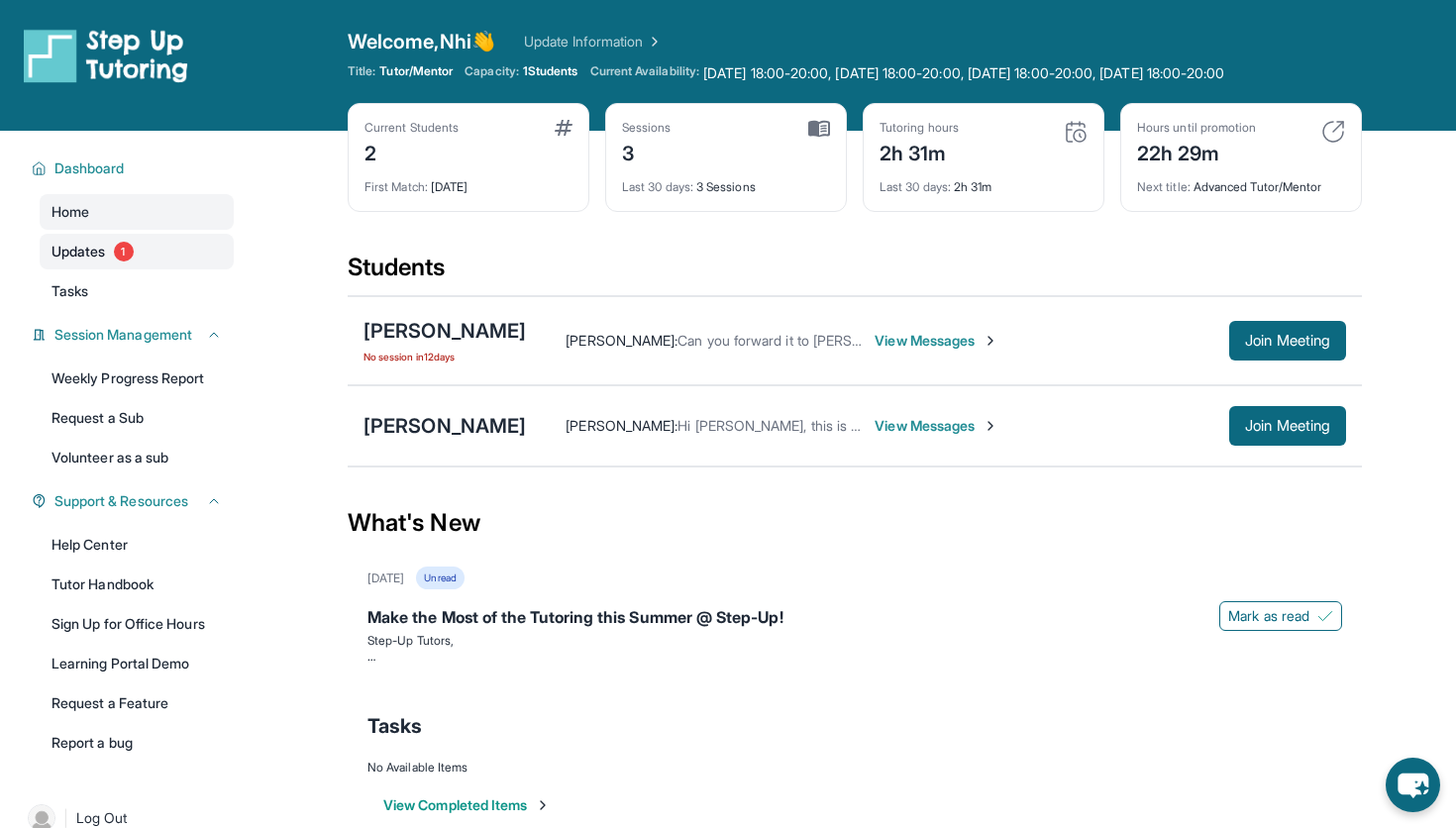 click on "1" at bounding box center [124, 252] 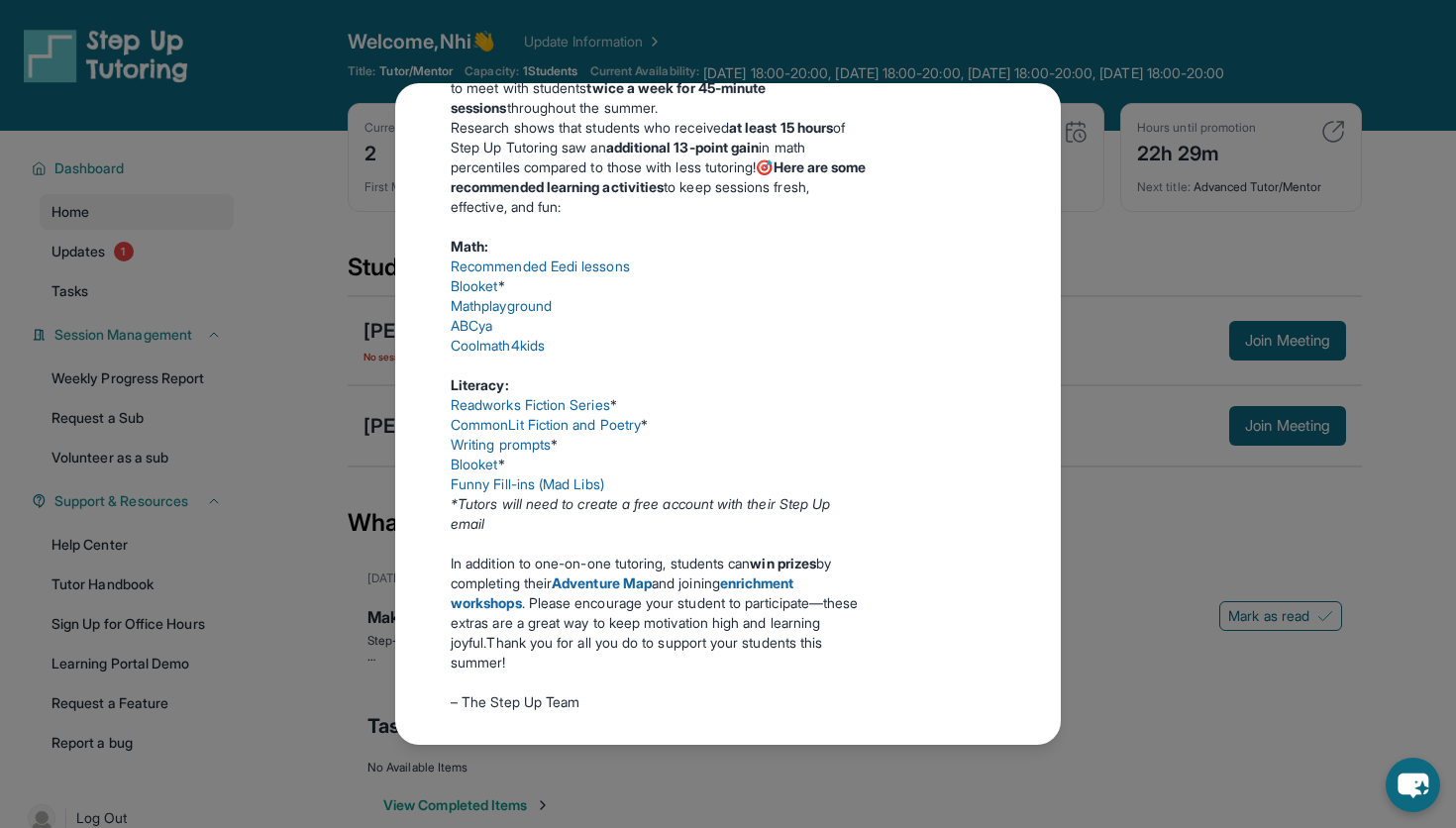 scroll, scrollTop: 353, scrollLeft: 0, axis: vertical 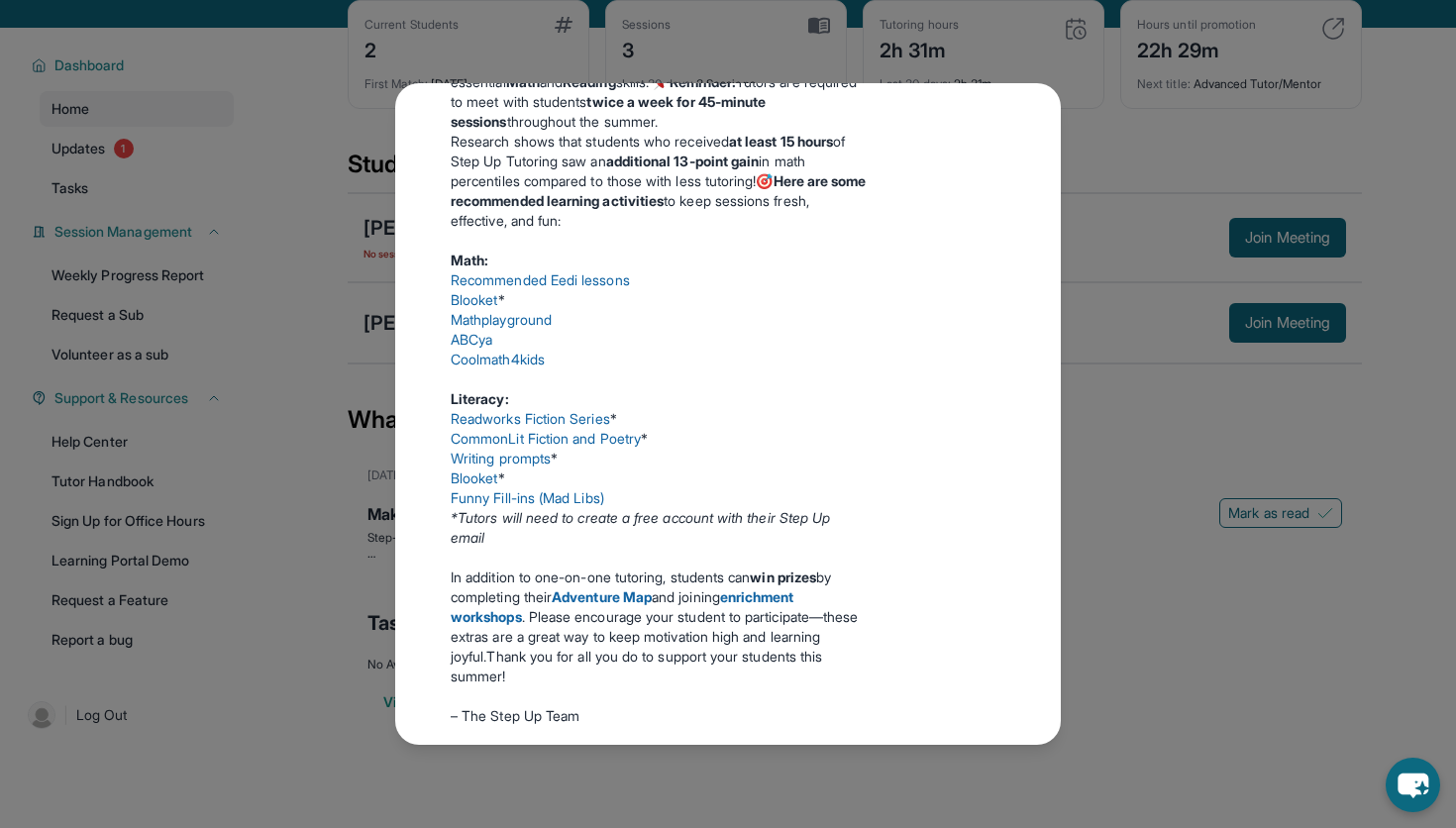 click on "Updates [DATE] Make the Most of the Tutoring this Summer @ Step-Up! Step-Up Tutors, Let’s make this summer count! Keep your students engaged with fun, tutor-approved activities that build essential  Math  and  Reading  skills. 📌 Reminder:  Tutors are required to meet with students  twice a week for 45-minute sessions  throughout the summer.  Research shows that students who received  at least 15 hours  of Step Up Tutoring saw an  additional 13-point gain  in math percentiles compared to those with less tutoring!🎯  Here are some recommended learning activities  to keep sessions fresh, effective, and fun: Math: Recommended Eedi lessons Blooket * Mathplayground ABCya Coolmath4kids Literacy: Readworks Fiction Series * CommonLit Fiction and Poetry * Writing prompts * Blooket * Funny Fill-ins (Mad Libs) *Tutors will need to create a free account with their Step Up email In addition to one-on-one tutoring, students can  win prizes  by completing their  Adventure Map  and joining" at bounding box center [728, 414] 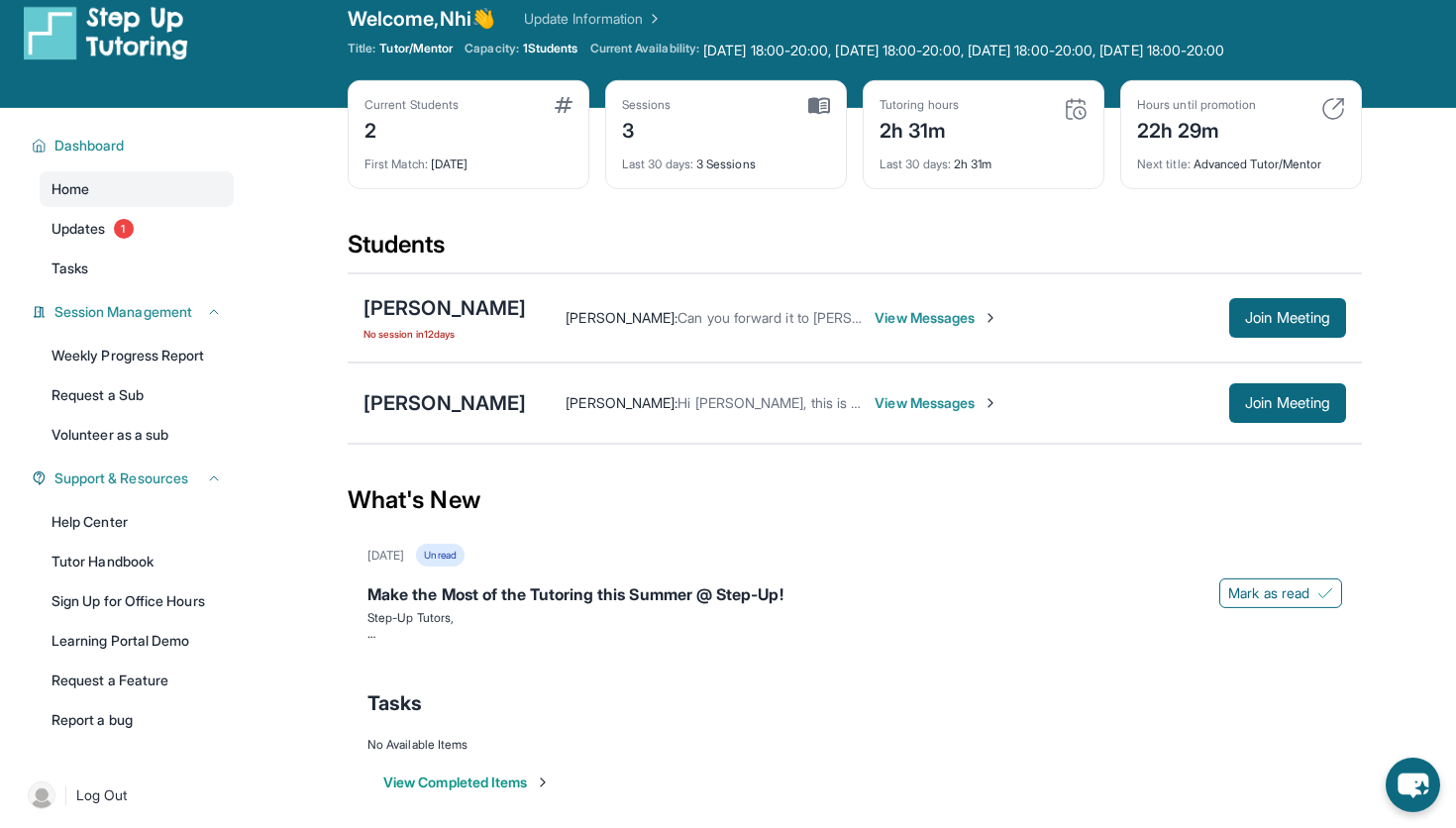 scroll, scrollTop: 0, scrollLeft: 0, axis: both 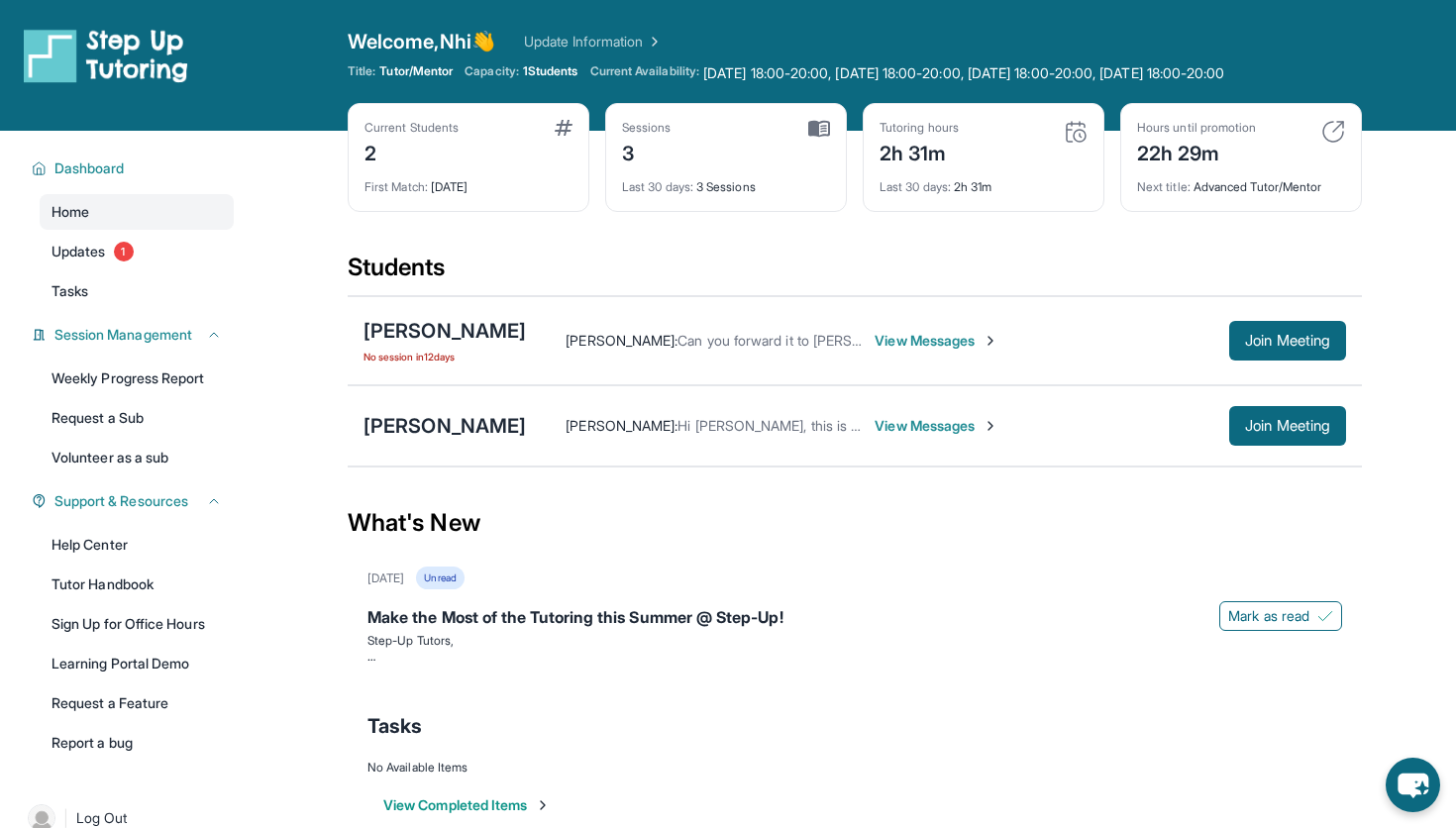 click on "2" at bounding box center (411, 152) 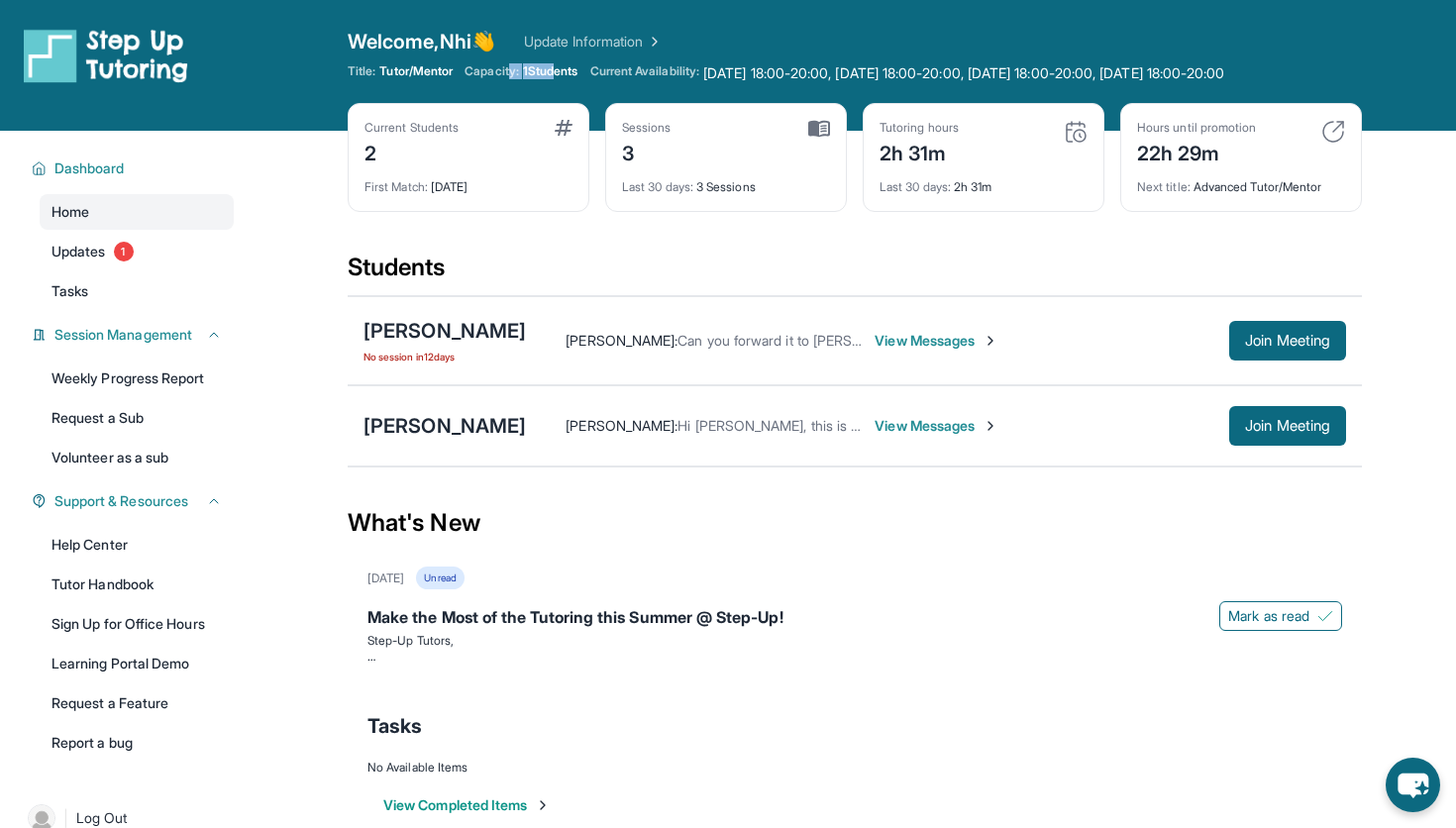drag, startPoint x: 559, startPoint y: 69, endPoint x: 517, endPoint y: 69, distance: 42 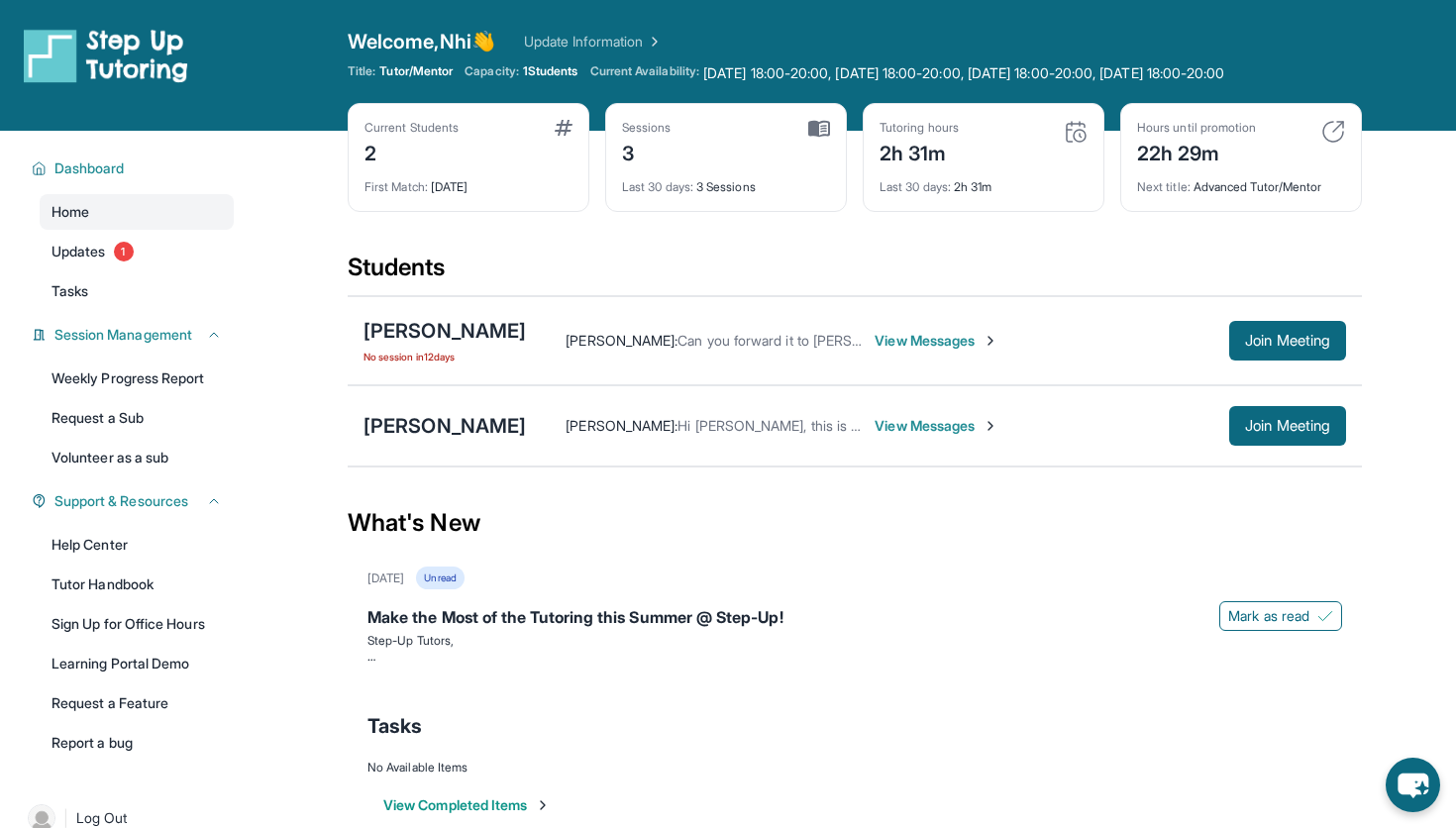 click on "1  Students" at bounding box center (551, 71) 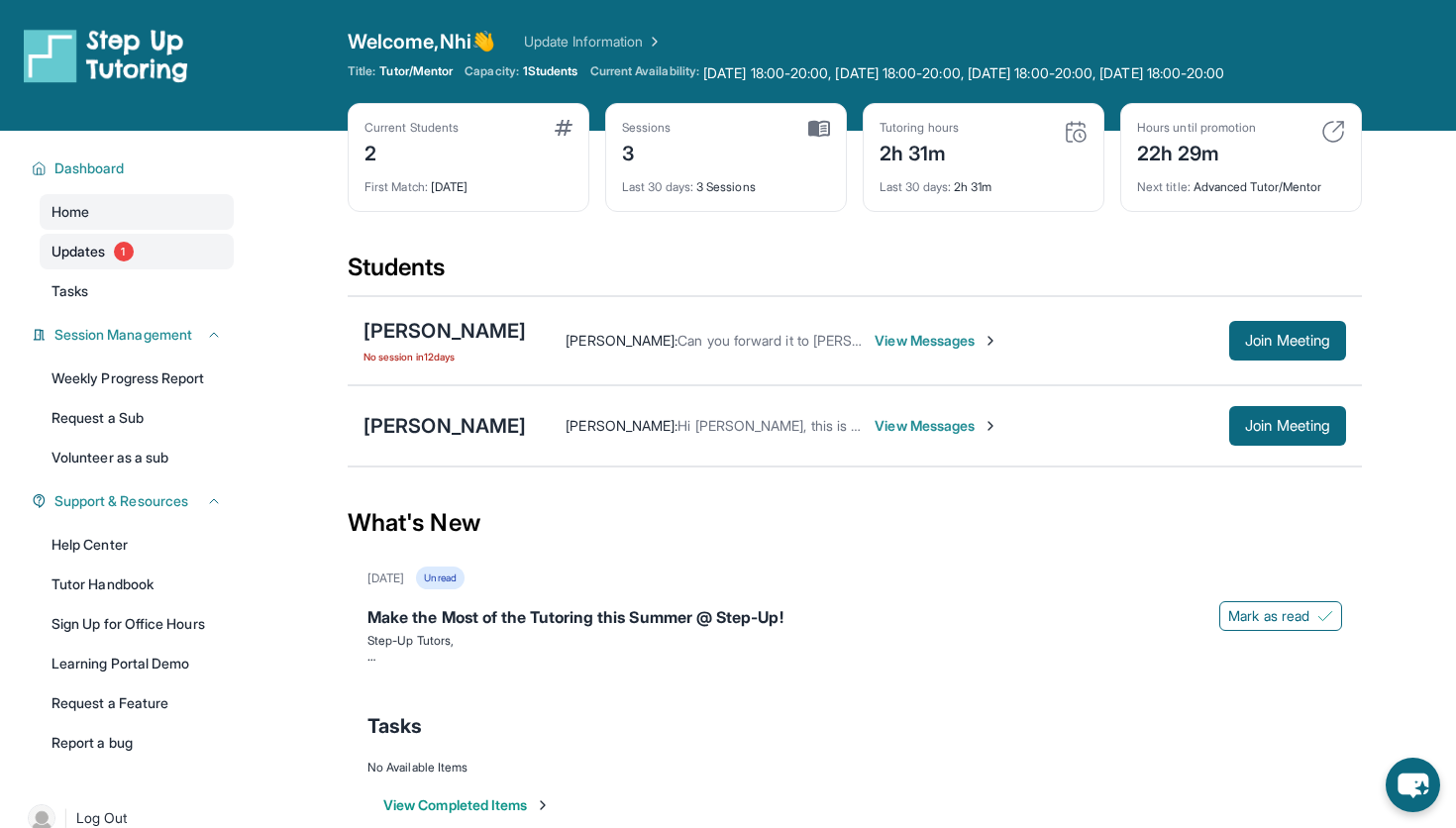 click on "Updates 1" at bounding box center (137, 252) 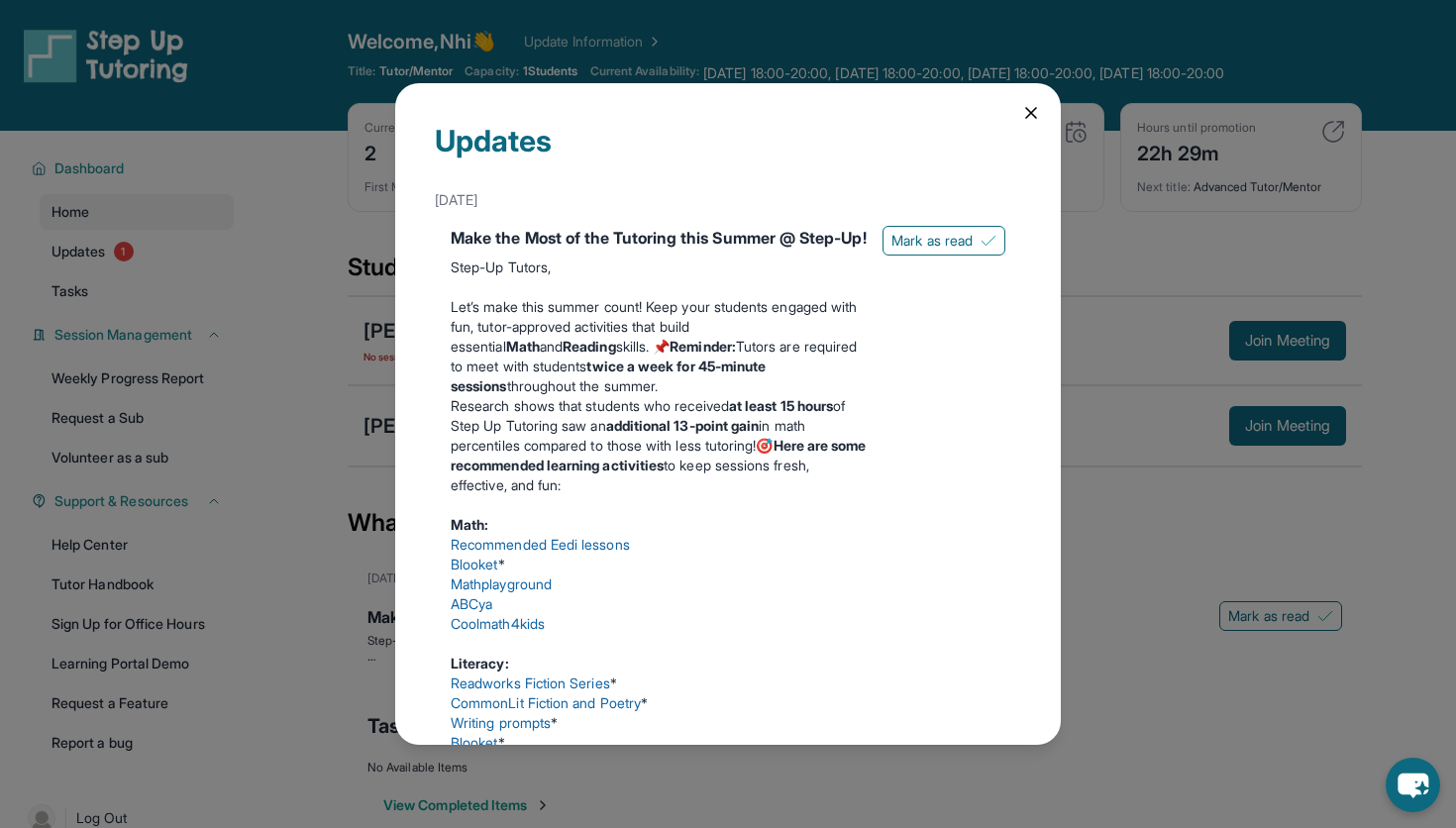 click 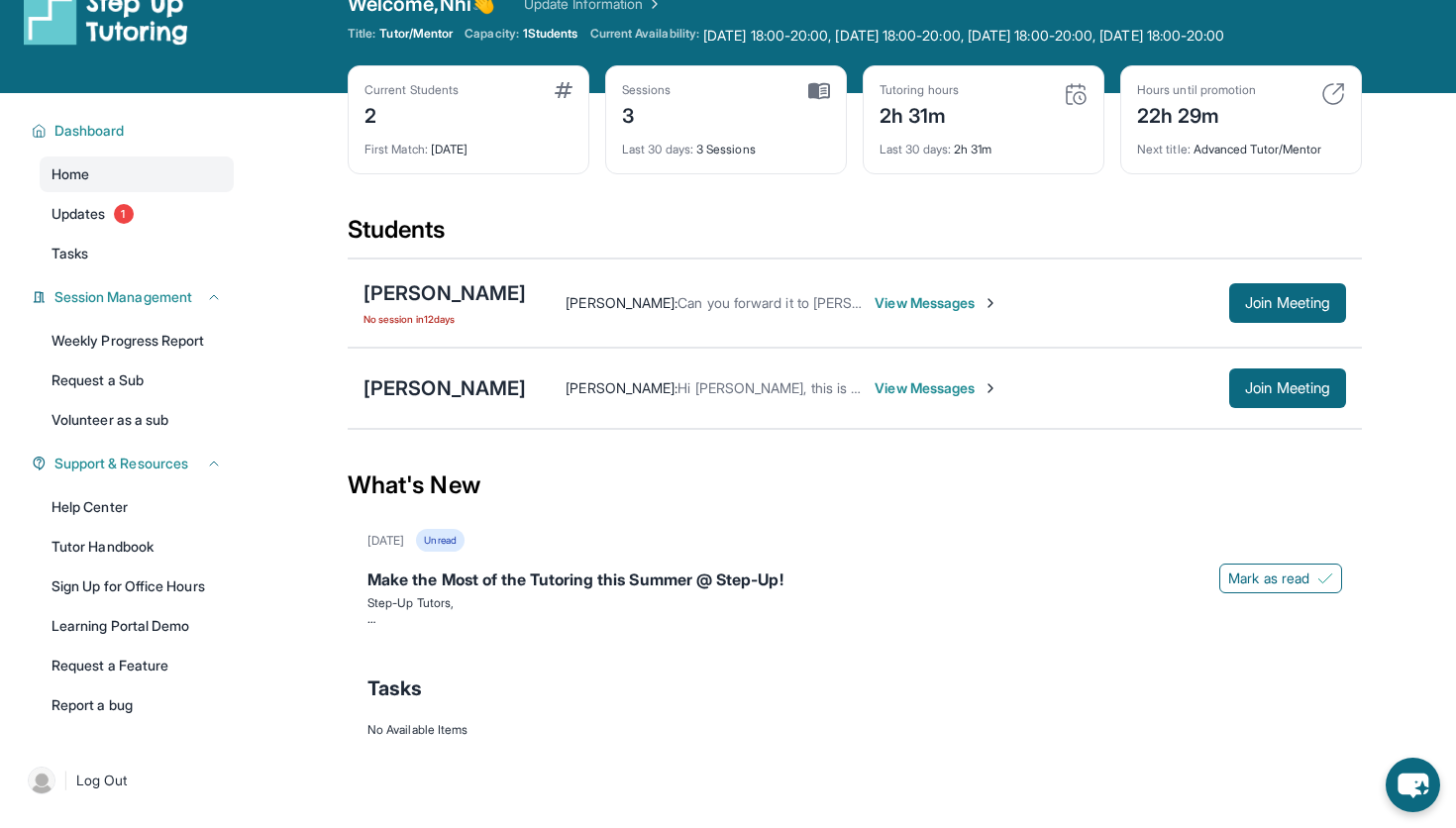 scroll, scrollTop: 50, scrollLeft: 0, axis: vertical 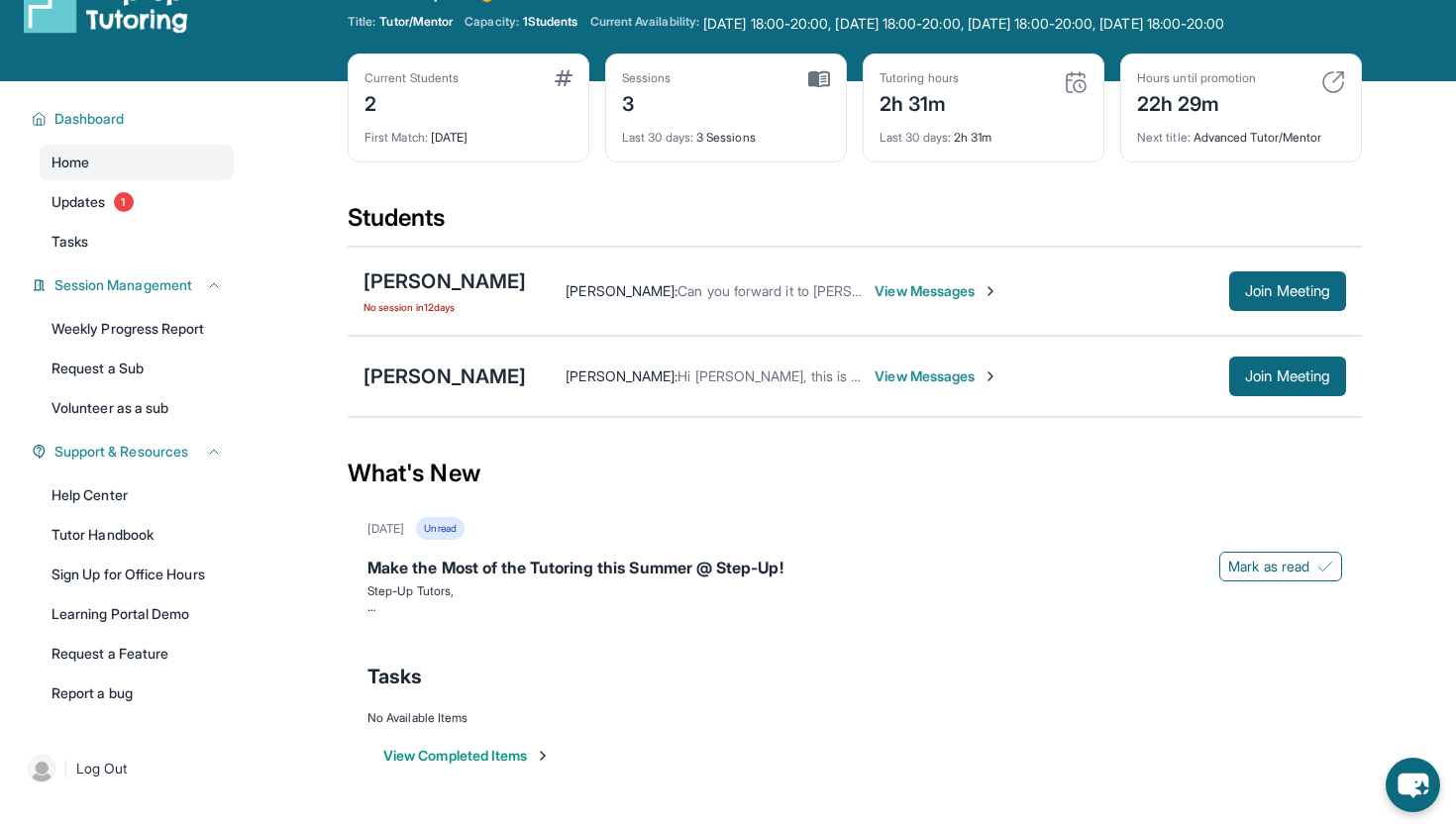 click on "1  Students" at bounding box center [551, 22] 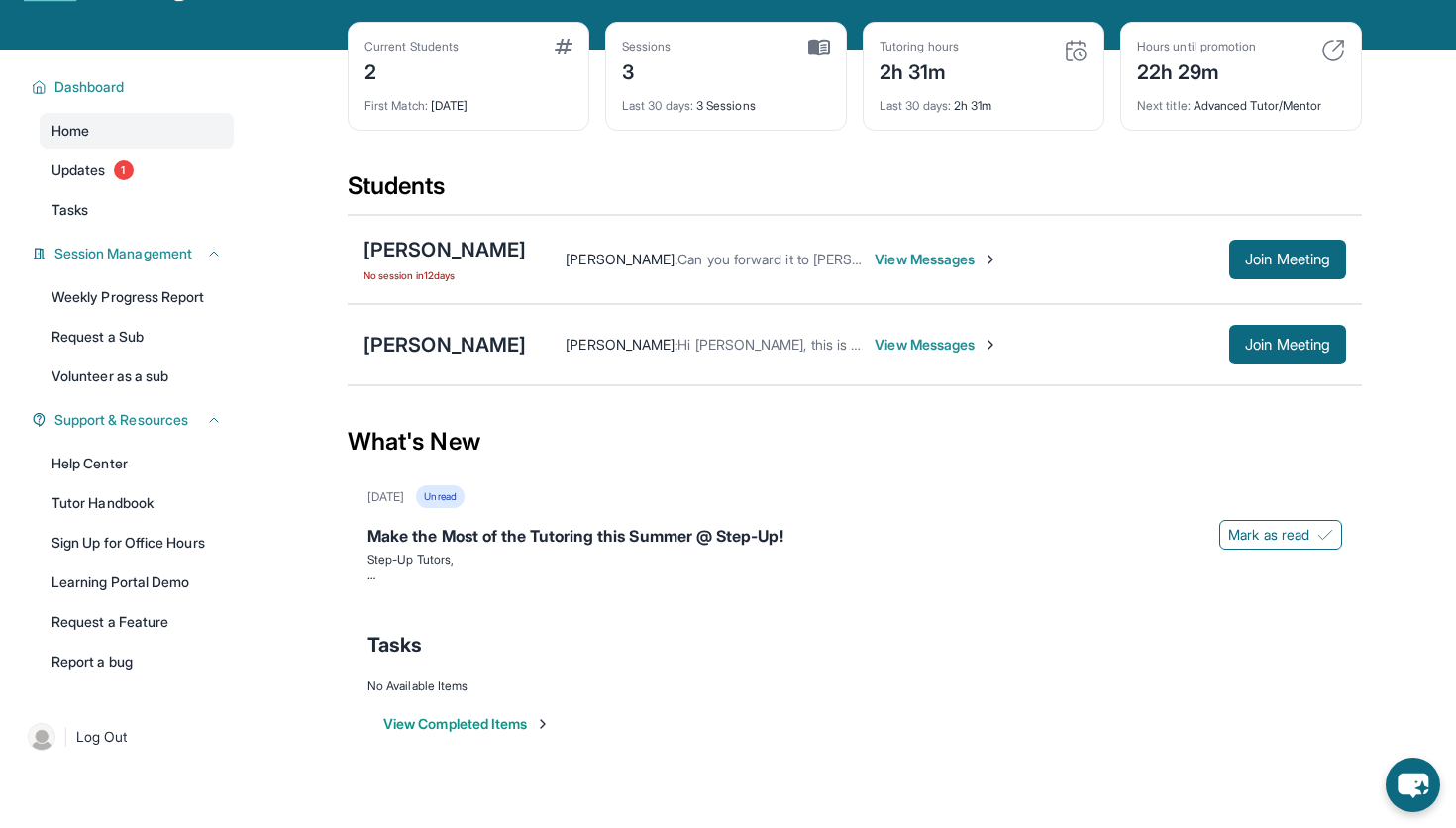 scroll, scrollTop: 0, scrollLeft: 0, axis: both 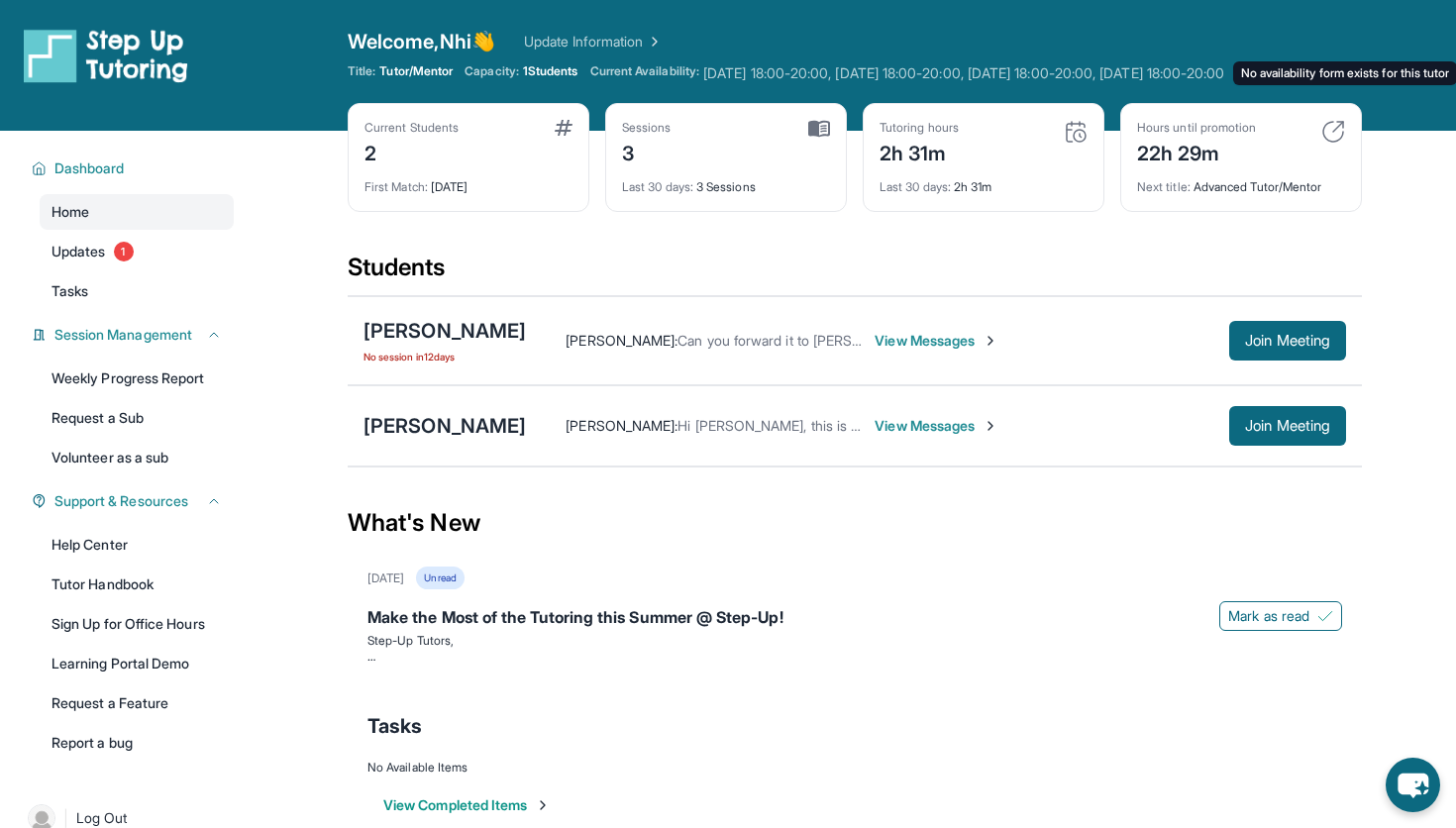 click on "[DATE] 18:00-20:00, [DATE] 18:00-20:00, [DATE] 18:00-20:00, [DATE] 18:00-20:00 No availability form exists for this tutor" at bounding box center (964, 73) 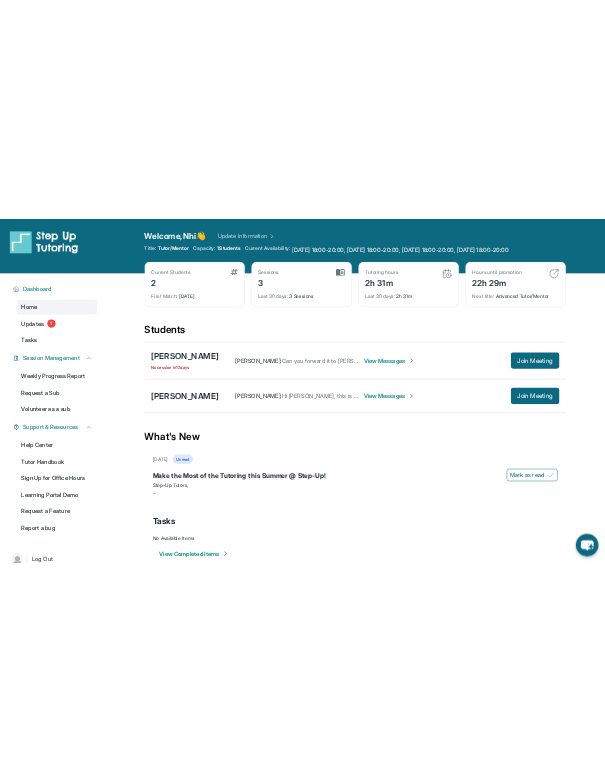 scroll, scrollTop: 1, scrollLeft: 101, axis: both 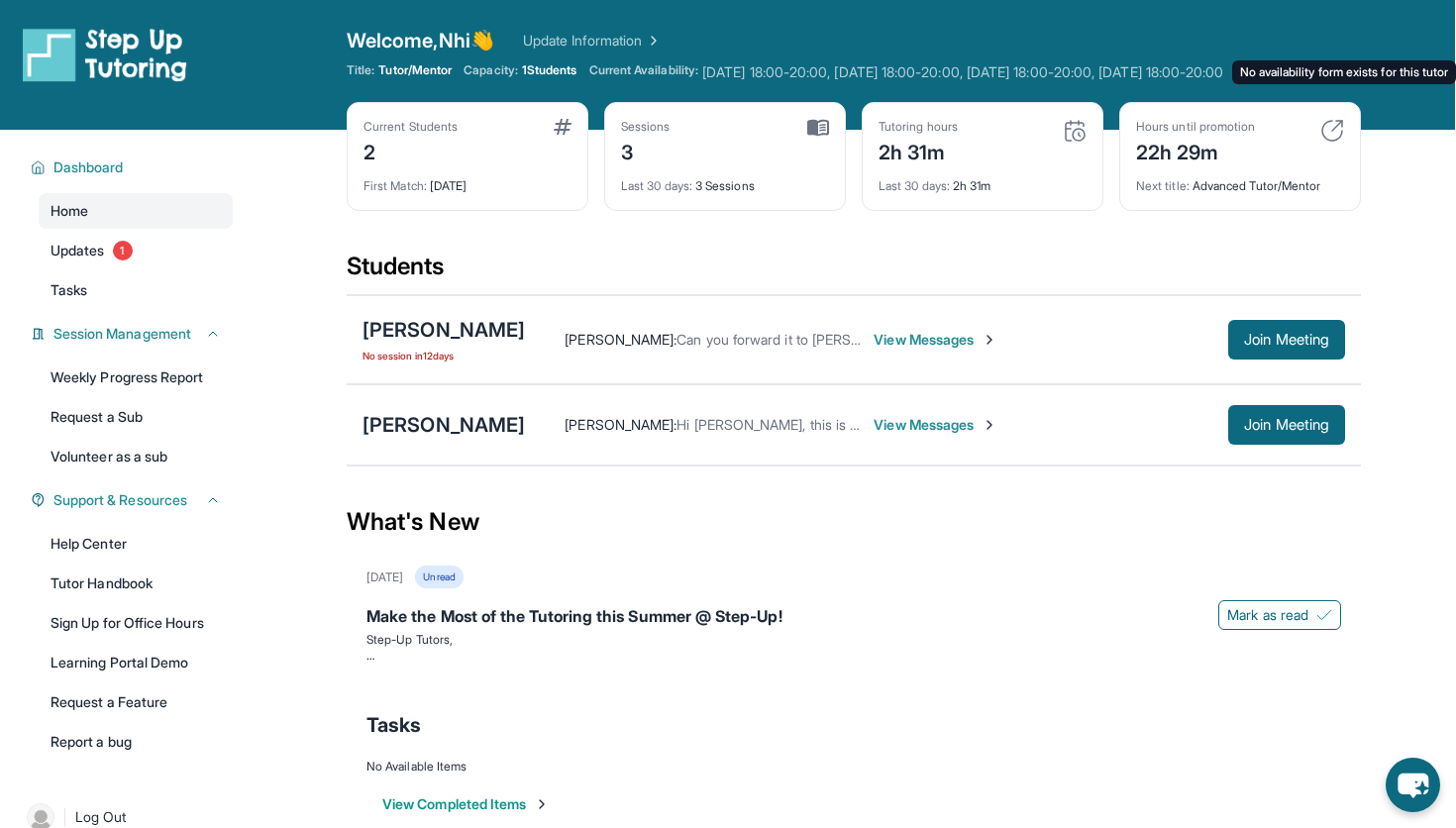 click on "Monday 18:00-20:00, Tuesday 18:00-20:00, Wednesday 18:00-20:00, Friday 18:00-20:00 No availability form exists for this tutor" at bounding box center [963, 72] 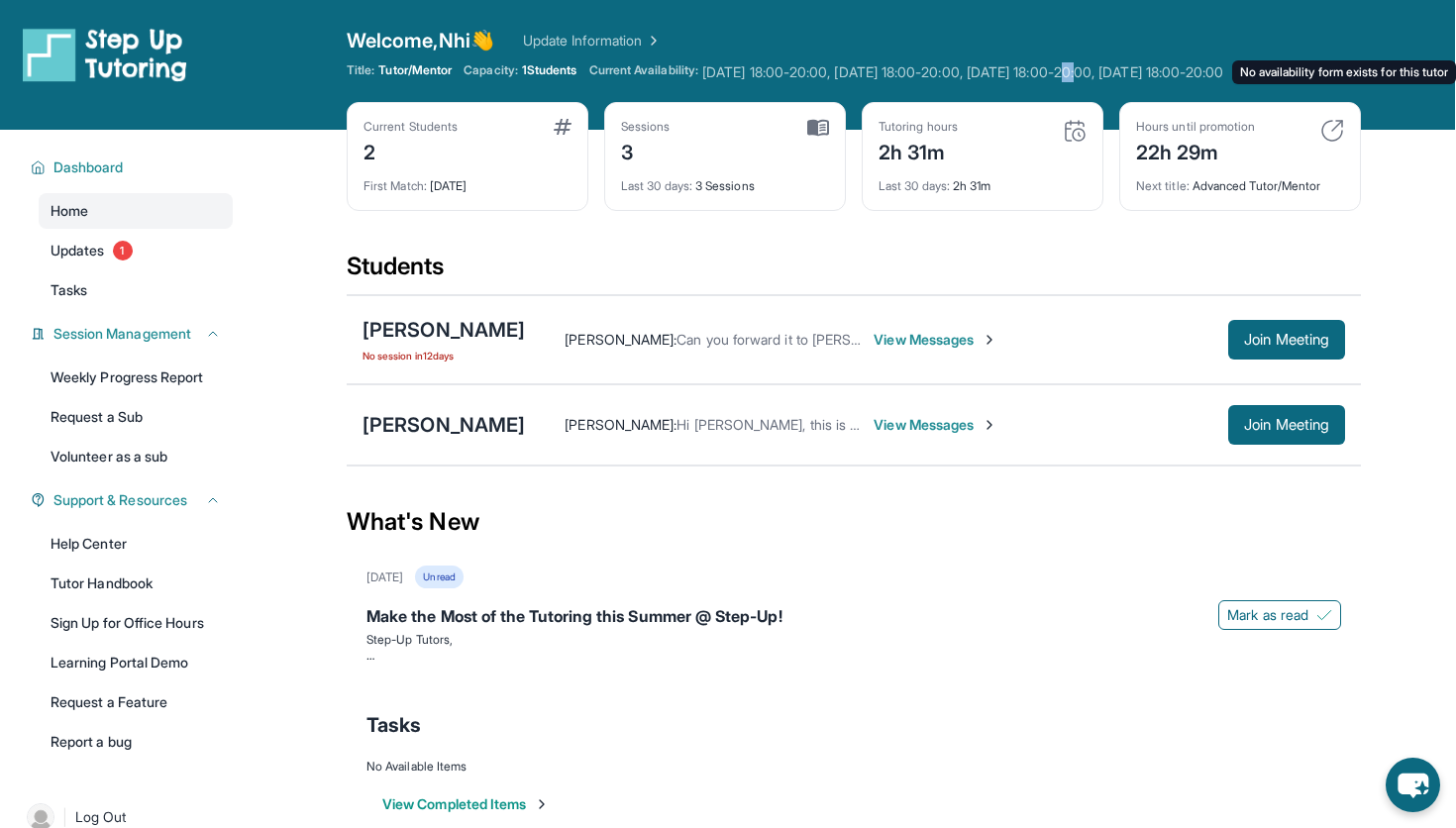 click on "Monday 18:00-20:00, Tuesday 18:00-20:00, Wednesday 18:00-20:00, Friday 18:00-20:00 No availability form exists for this tutor" at bounding box center (963, 72) 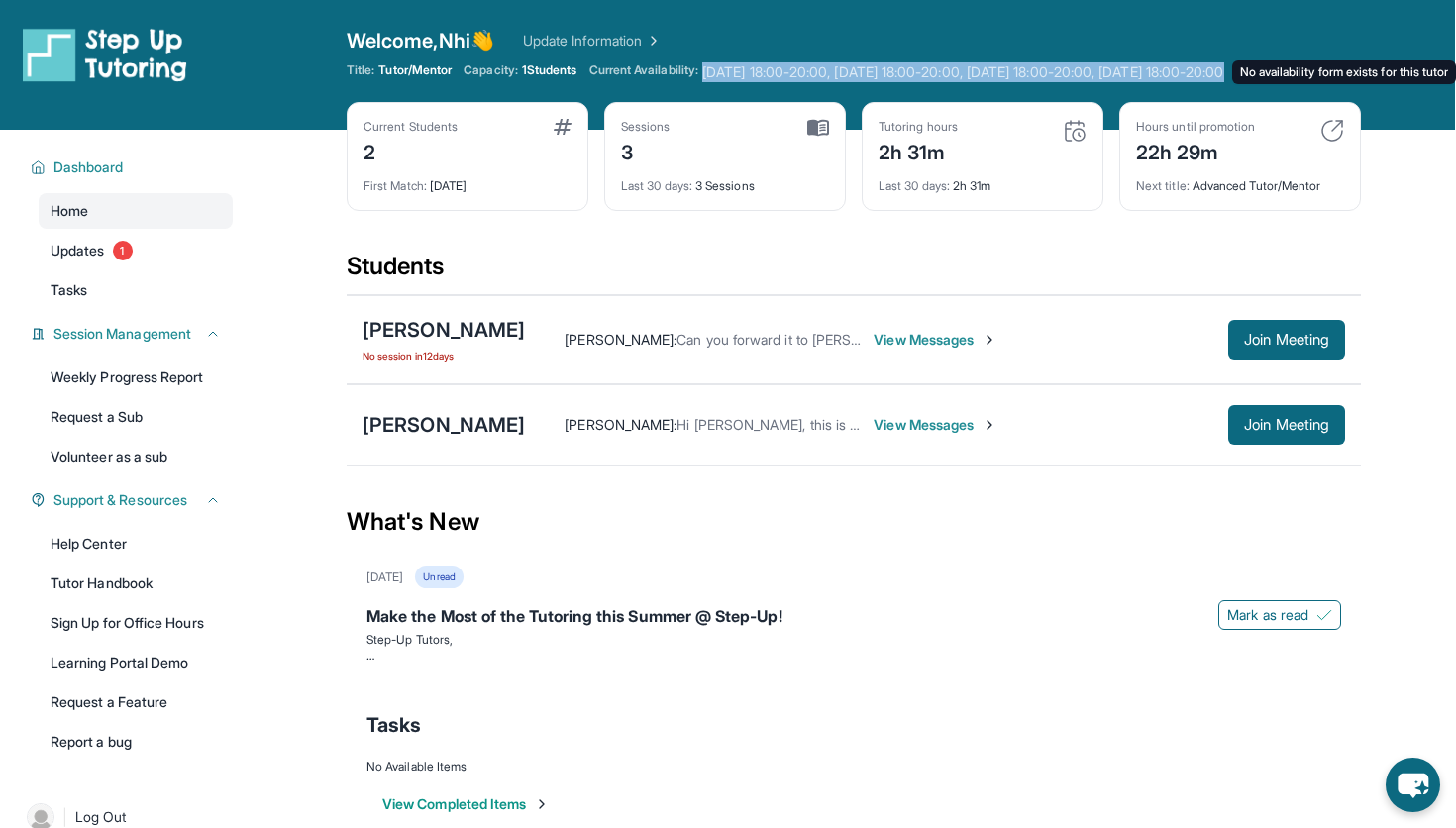 click on "Monday 18:00-20:00, Tuesday 18:00-20:00, Wednesday 18:00-20:00, Friday 18:00-20:00 No availability form exists for this tutor" at bounding box center (963, 72) 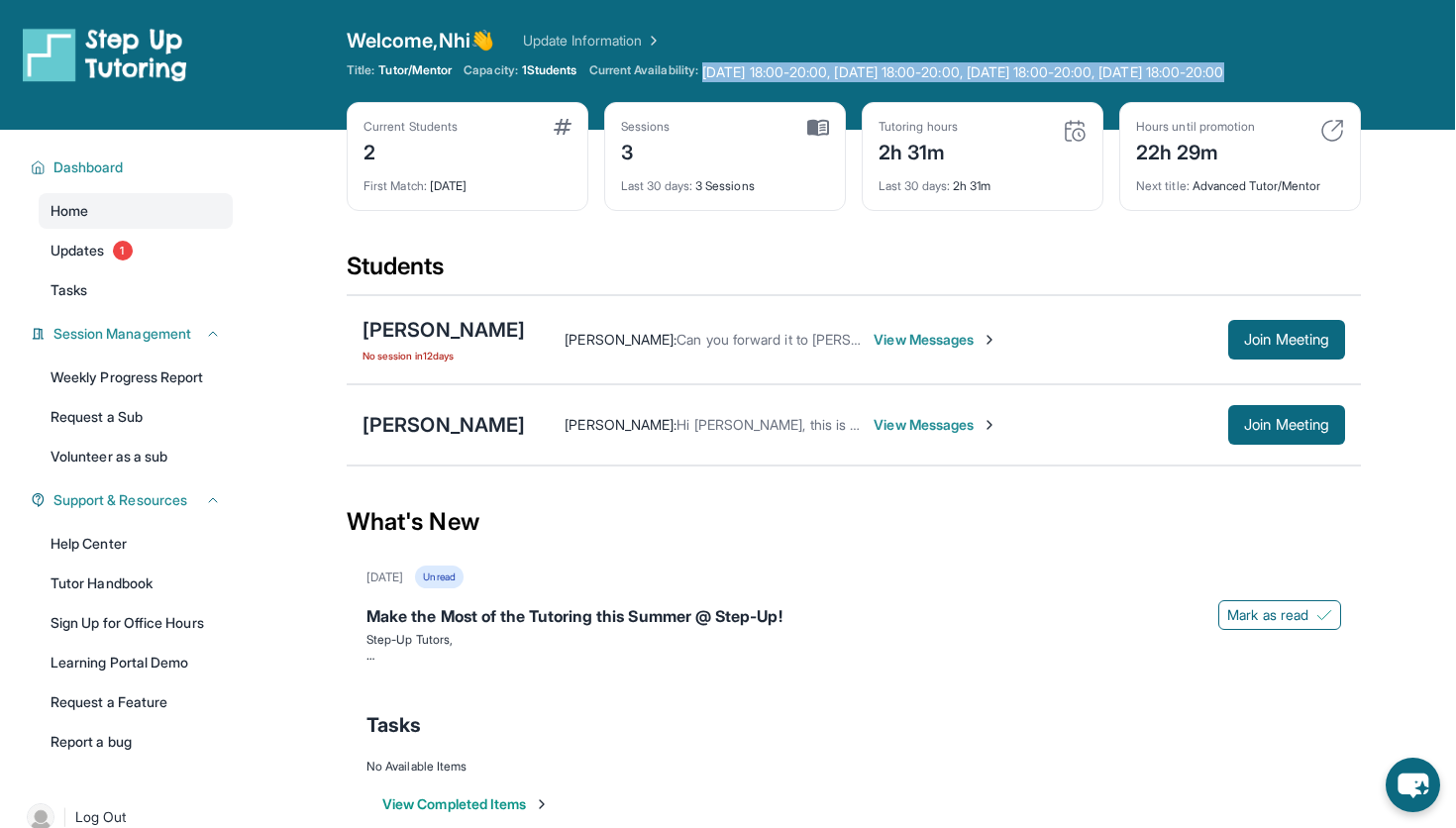 click on "Update Information" at bounding box center (592, 41) 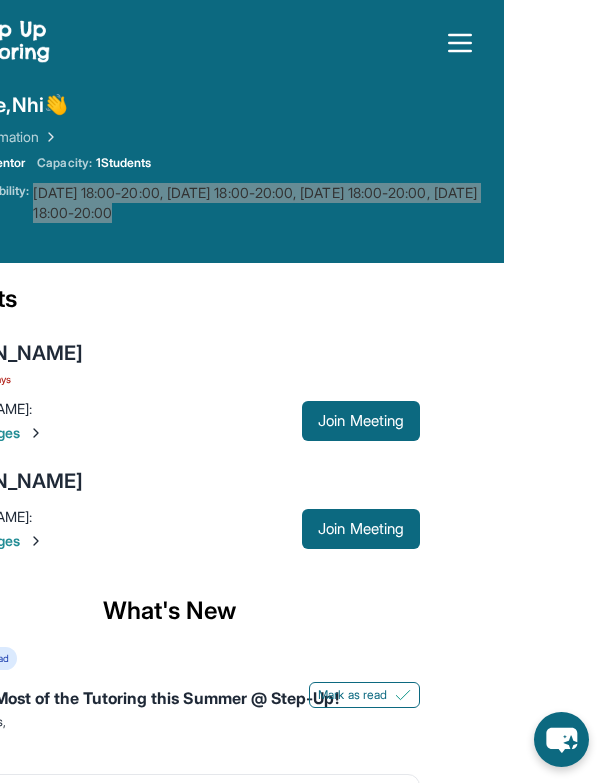 click on "Current Students 2 First Match :   13 days ago Sessions 3 Last 30 days :   3 Sessions Tutoring hours 2h 31m Last 30 days :   2h 31m Hours until promotion 22h 29m Next title :   Advanced Tutor/Mentor Students Nicole De Souza No session in  12  days Nhi Vo :  Can you forward it to Nicole for me? The Step Up team requires us to only contact parents and students through this thread. I'm already in the meeting! View Messages Join Meeting Madison Kennedy-Davis Nhi Vo :  Hi Monique, this is a reminder for our meeting today at 6PM View Messages Join Meeting What's New June 18th Unread Make the Most of the Tutoring this Summer @ Step-Up! Mark as read Step-Up Tutors, Let’s make this summer count! Keep your students engaged with fun, tutor-approved activities that build essential  Math  and  Reading  skills. 📌 Reminder:  Tutors are required to meet with students  twice a week for 45-minute sessions  throughout the summer.  Research shows that students who received  at least 15 hours additional 13-point gain" at bounding box center [169, 621] 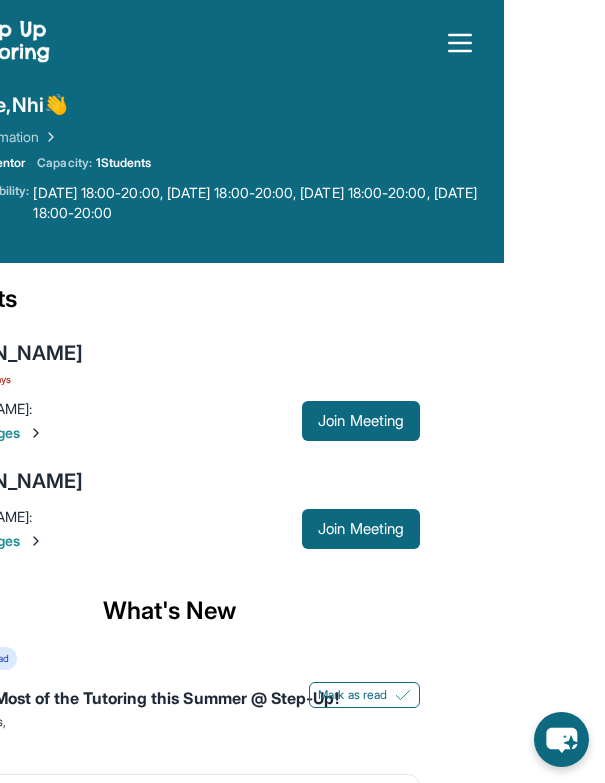 click on "Open sidebar Welcome,  Nhi  👋 Update Information  Title: Tutor/Mentor Capacity: 1  Students Current Availability: [DATE] 18:00-20:00, [DATE] 18:00-20:00, [DATE] 18:00-20:00, [DATE] 18:00-20:00 No availability form exists for this tutor Dashboard Home Updates 1 Tasks Session Management Weekly Progress Report Request a Sub Volunteer as a sub Support & Resources Help Center Tutor Handbook Sign Up for Office Hours Learning Portal Demo Request a Feature Report a bug   | Log Out Current Students 2 First Match :   [DATE] Sessions 3 Last 30 days :   3 Sessions Tutoring hours 2h 31m Last 30 days :   2h 31m Hours until promotion 22h 29m Next title :   Advanced Tutor/Mentor Students [PERSON_NAME] No session [DATE] [PERSON_NAME] :  Can you forward it to [PERSON_NAME] for me? The Step Up team requires us to only contact parents and students through this thread. I'm already in the meeting! View Messages Join Meeting [PERSON_NAME] Vo :  Hi [PERSON_NAME], this is a reminder for our meeting [DATE] at 6PM What's New" at bounding box center [201, 489] 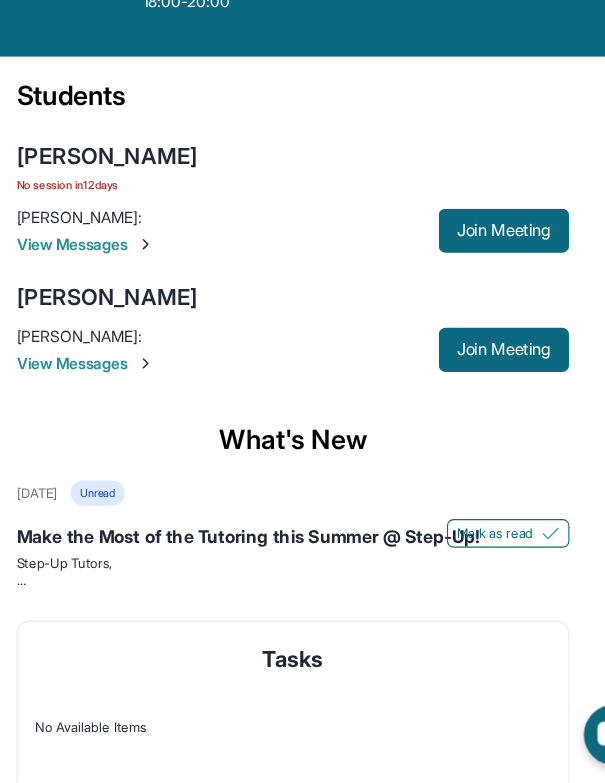 scroll, scrollTop: 140, scrollLeft: 0, axis: vertical 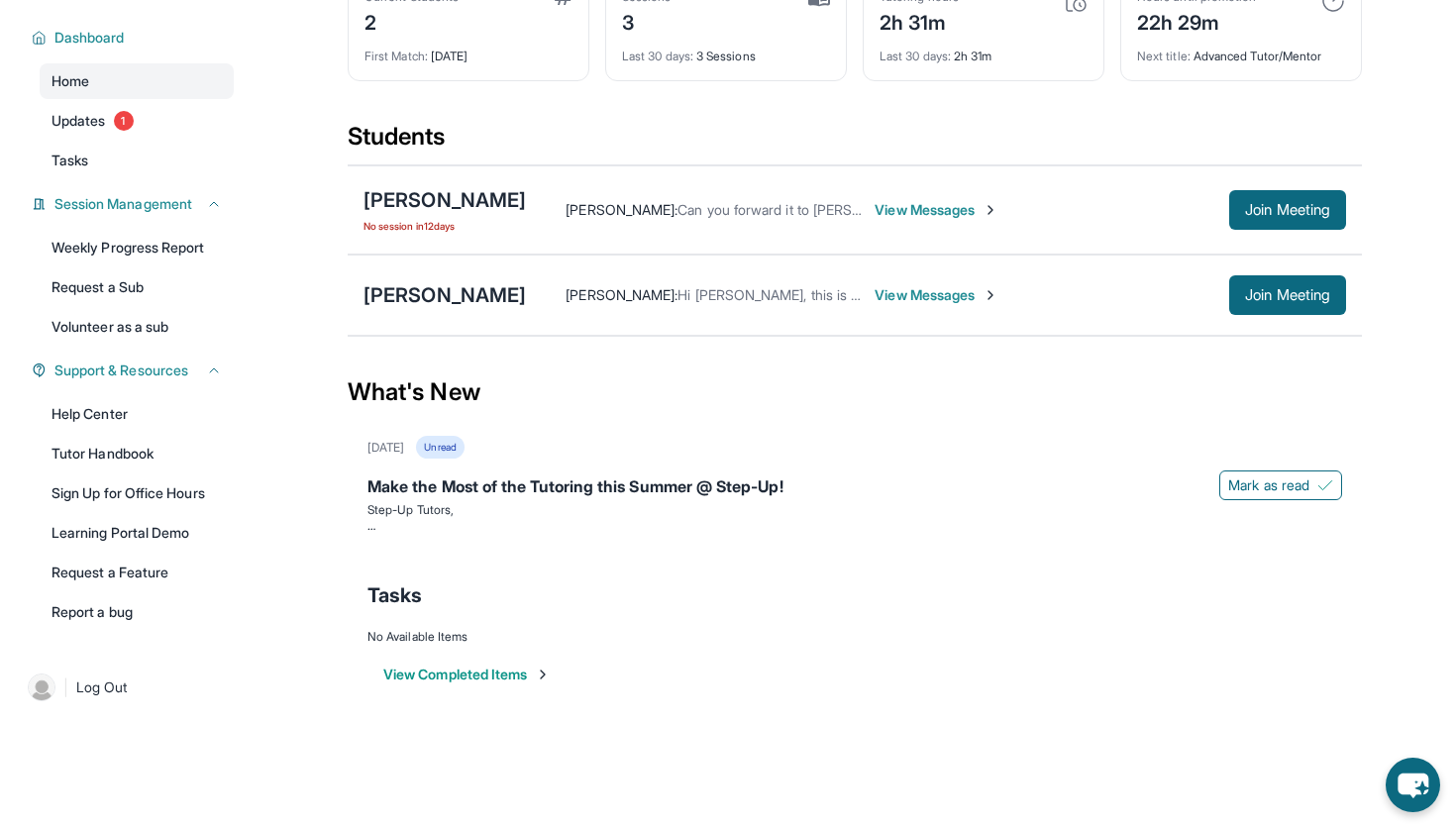 click on "View Completed Items" at bounding box center (467, 674) 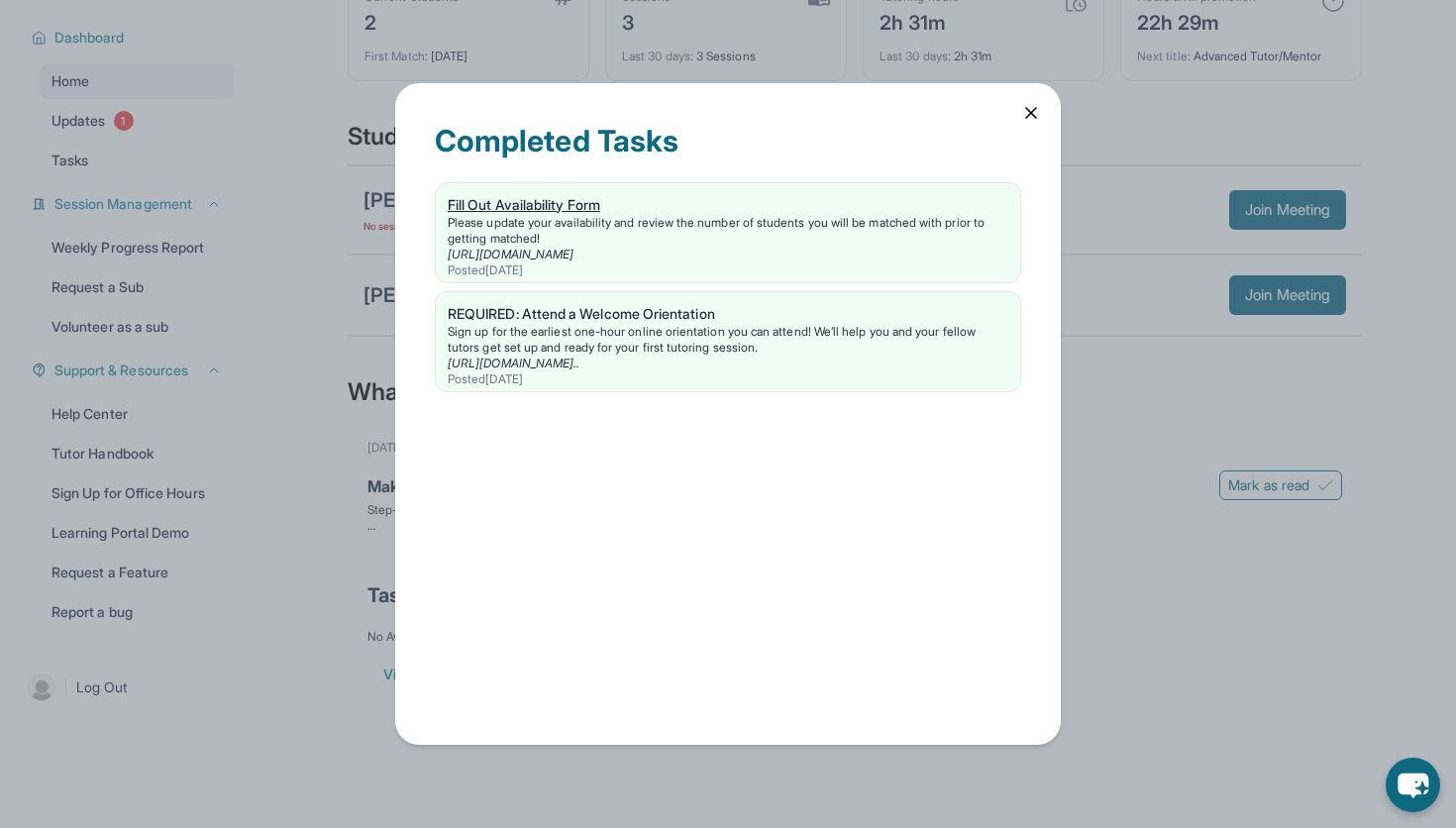 click on "Please update your availability and review the number of students you will be matched with prior to getting matched!" at bounding box center [728, 231] 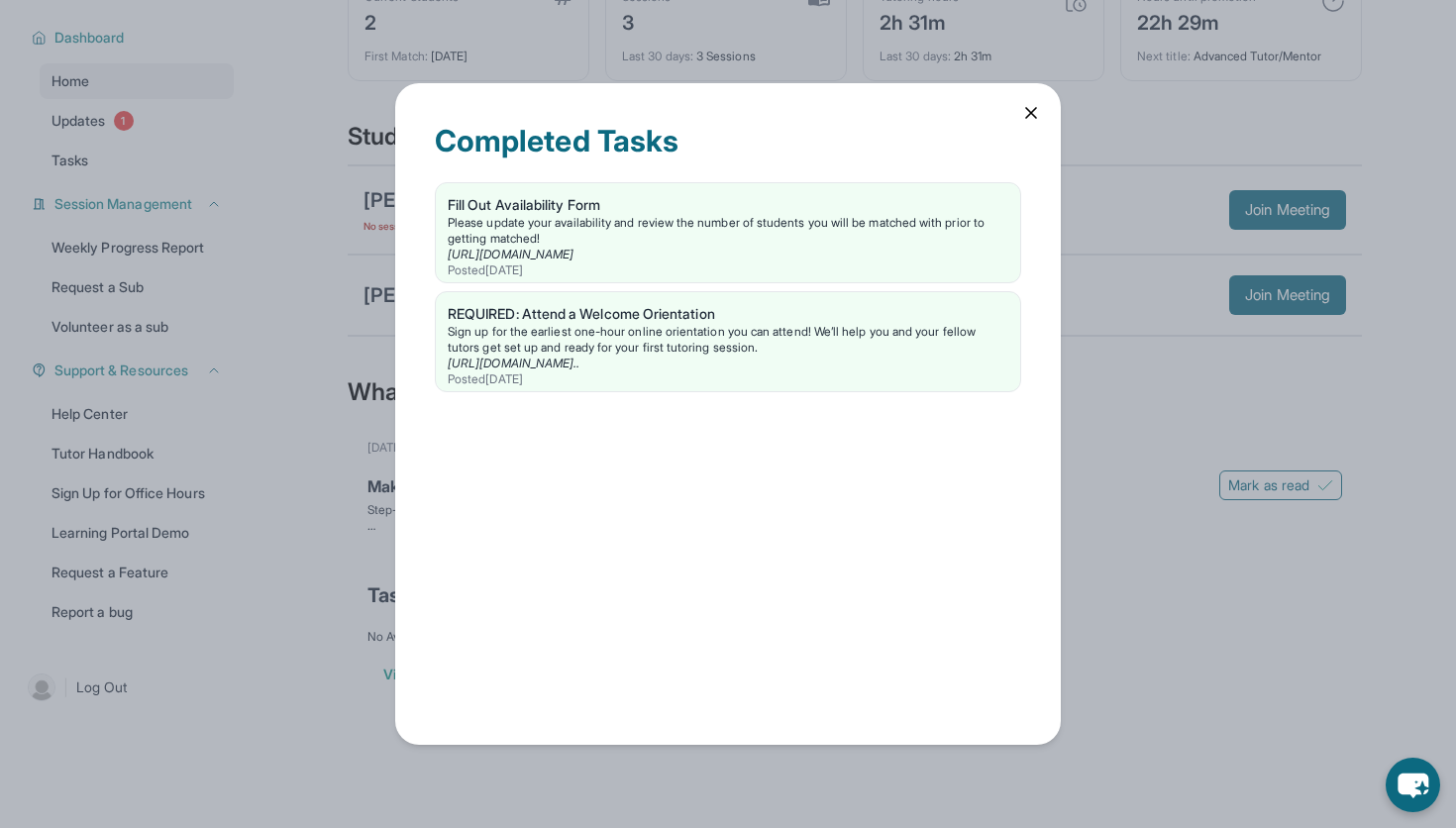 click on "Completed Tasks Fill Out Availability Form Please update your availability and review the number of students you will be matched with prior to getting matched! [URL][DOMAIN_NAME] Posted  [DATE] REQUIRED: Attend a Welcome Orientation Sign up for the earliest one-hour online orientation you can attend! We’ll help you and your fellow tutors get set up and ready for your first tutoring session. [URL][DOMAIN_NAME].. Posted  [DATE]" at bounding box center [728, 414] 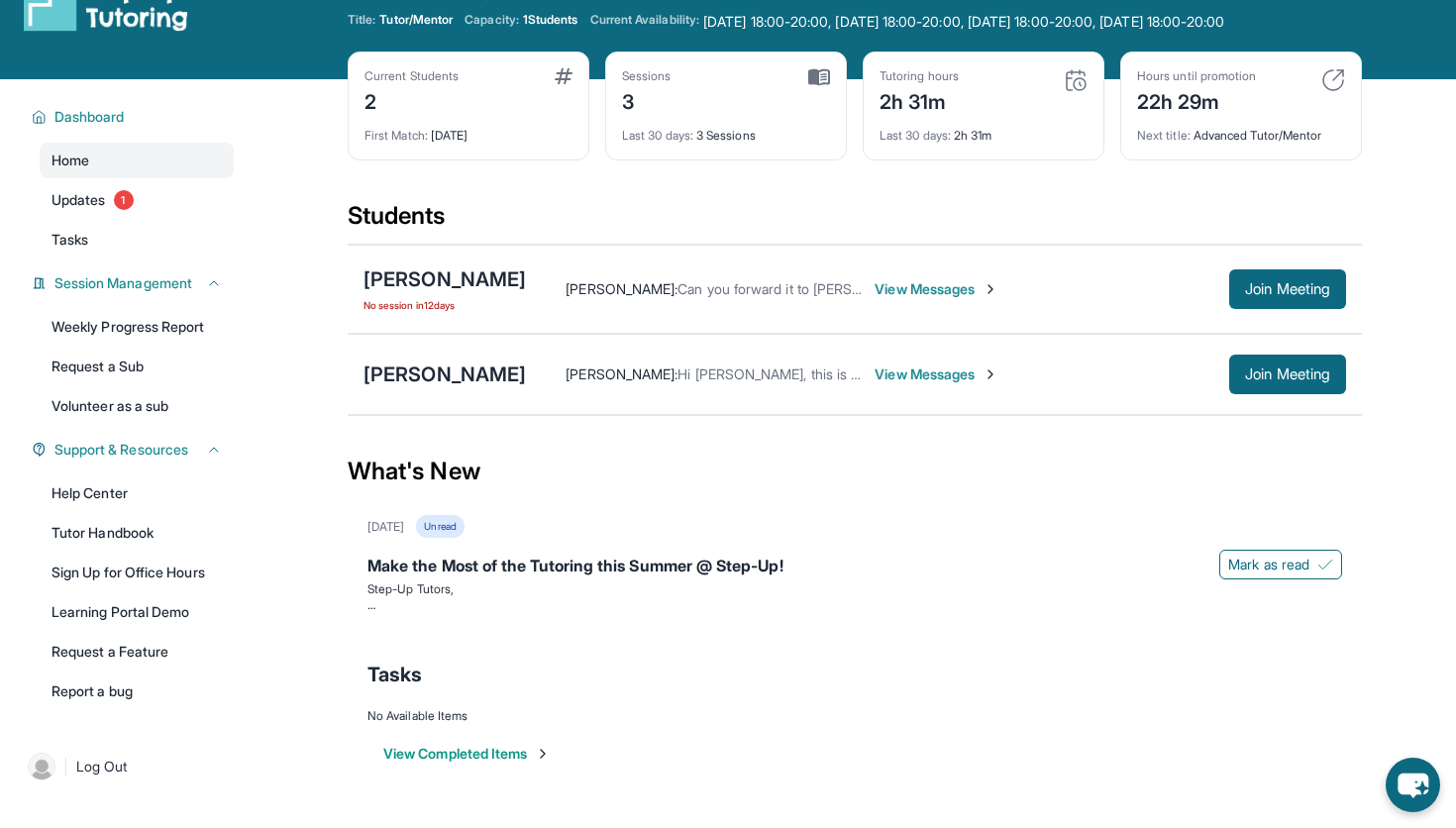 scroll, scrollTop: 38, scrollLeft: 0, axis: vertical 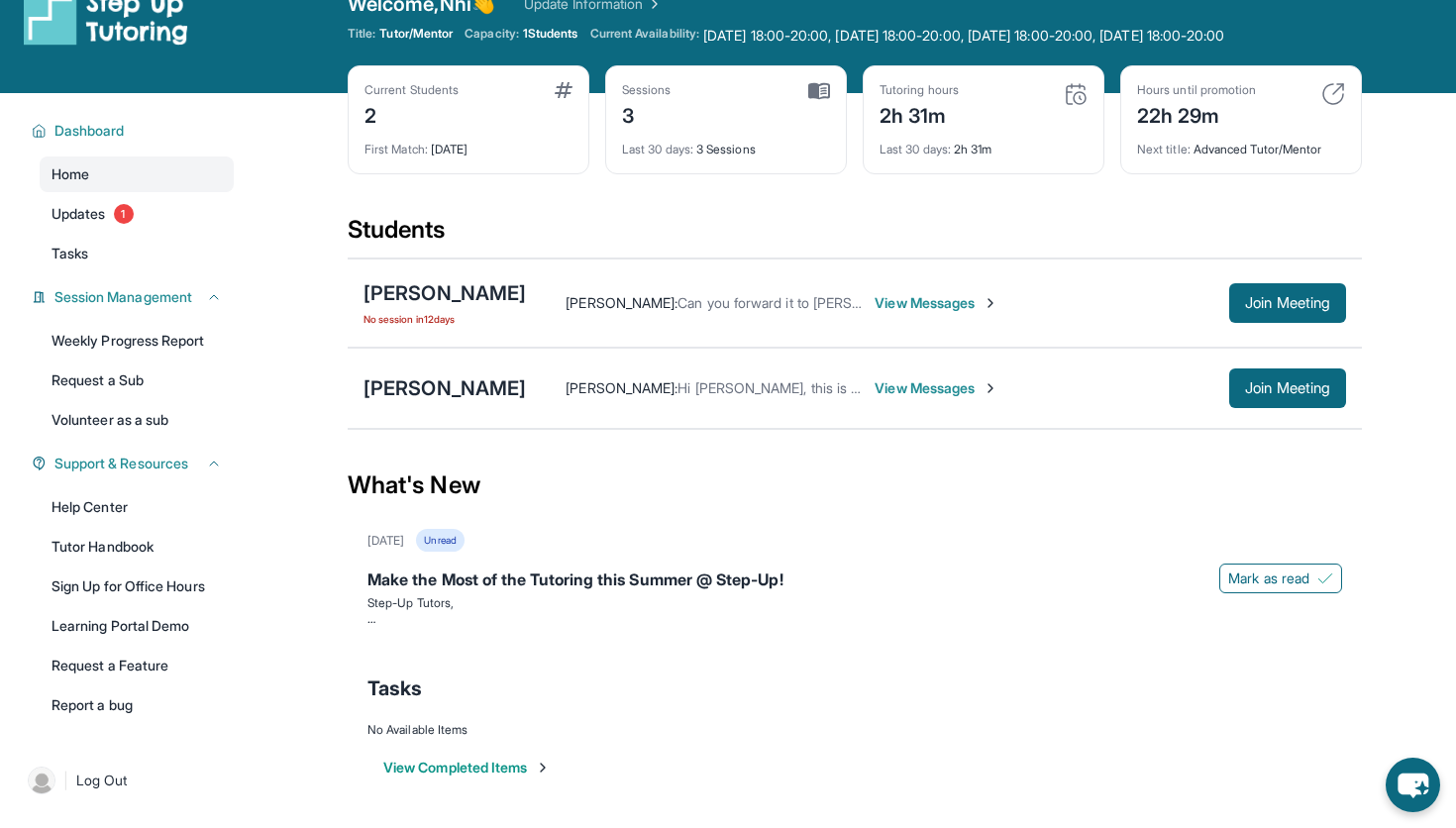 click on "View Messages" at bounding box center [936, 303] 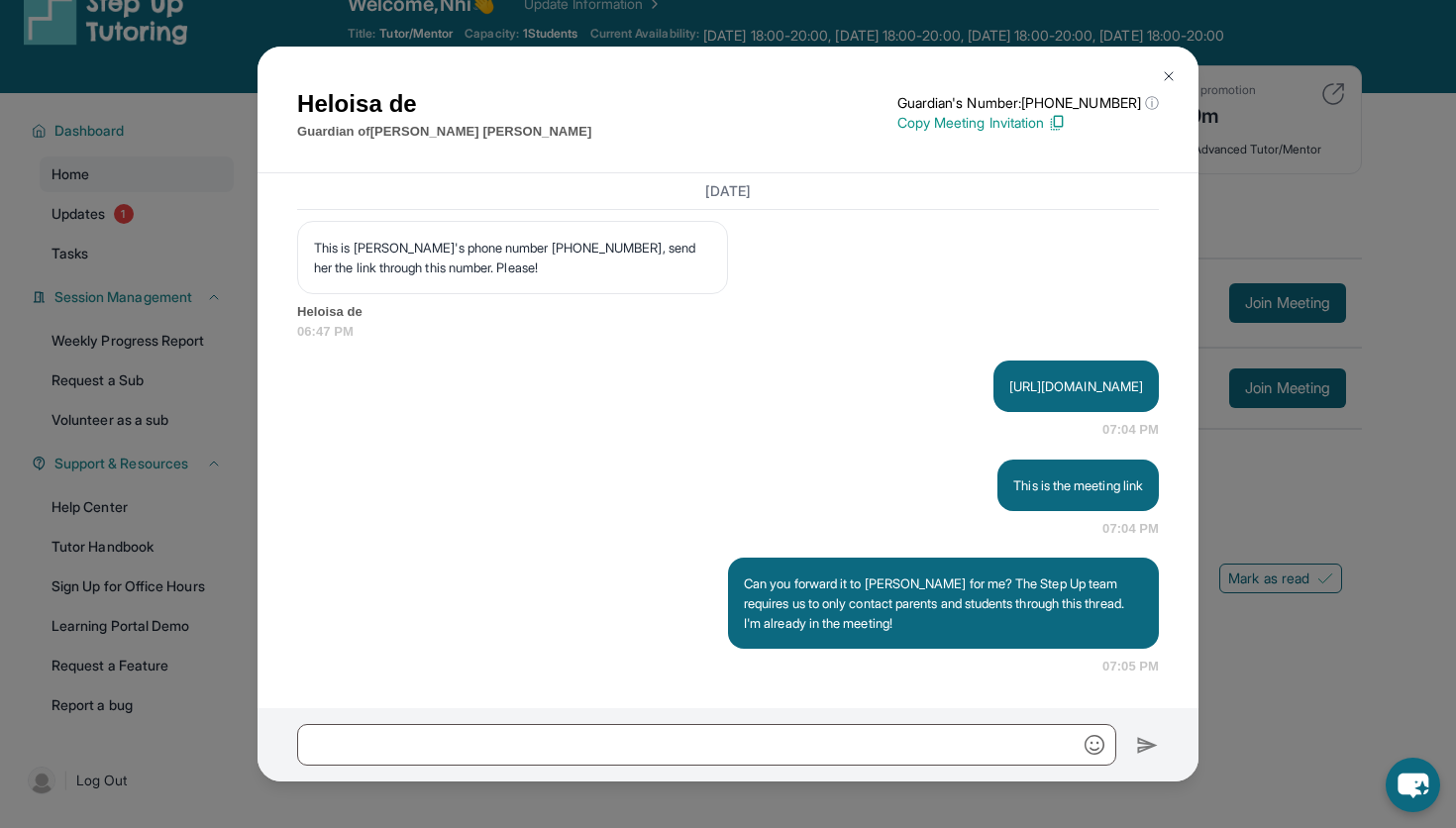 scroll, scrollTop: 4005, scrollLeft: 0, axis: vertical 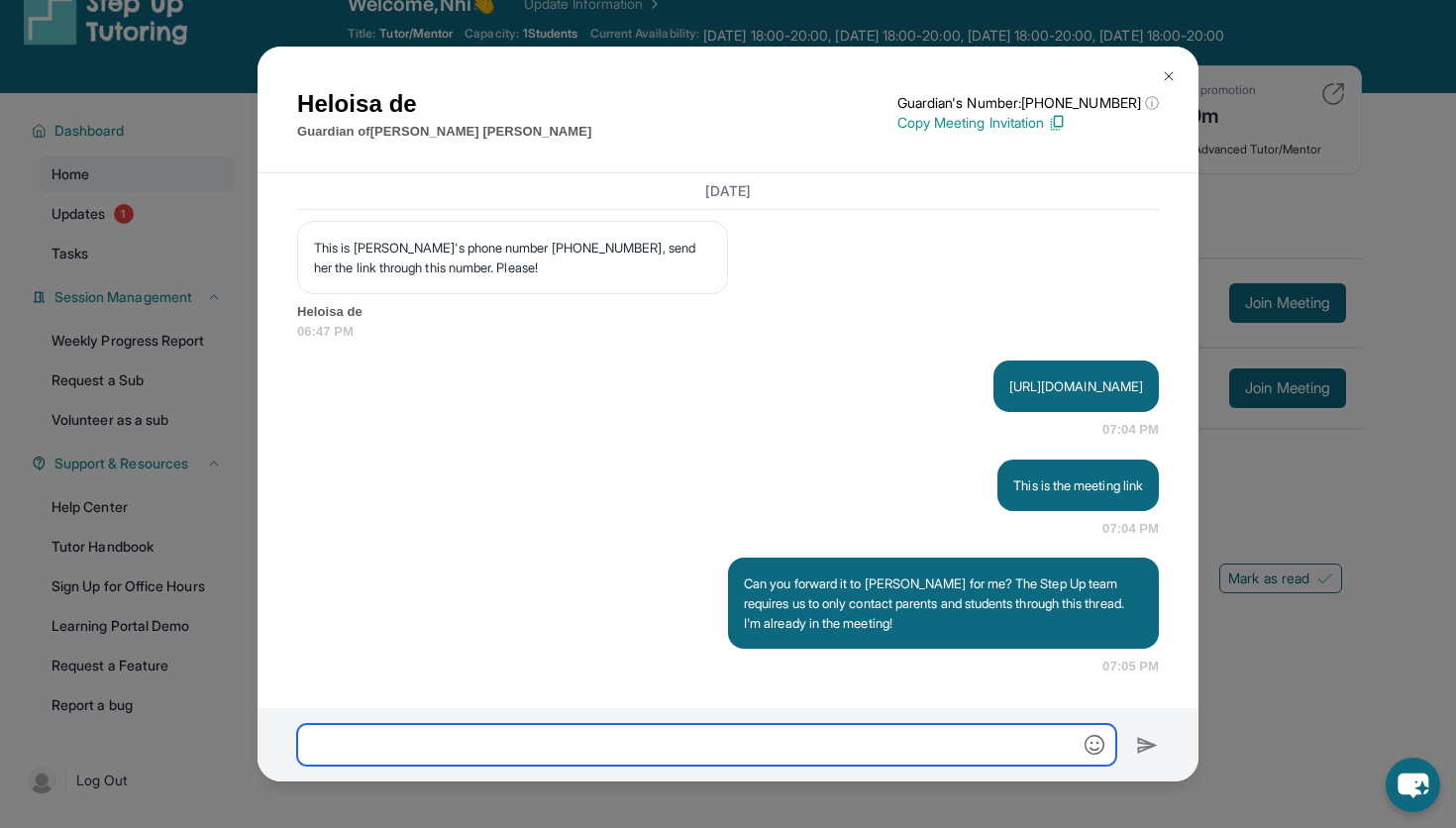 click at bounding box center (706, 745) 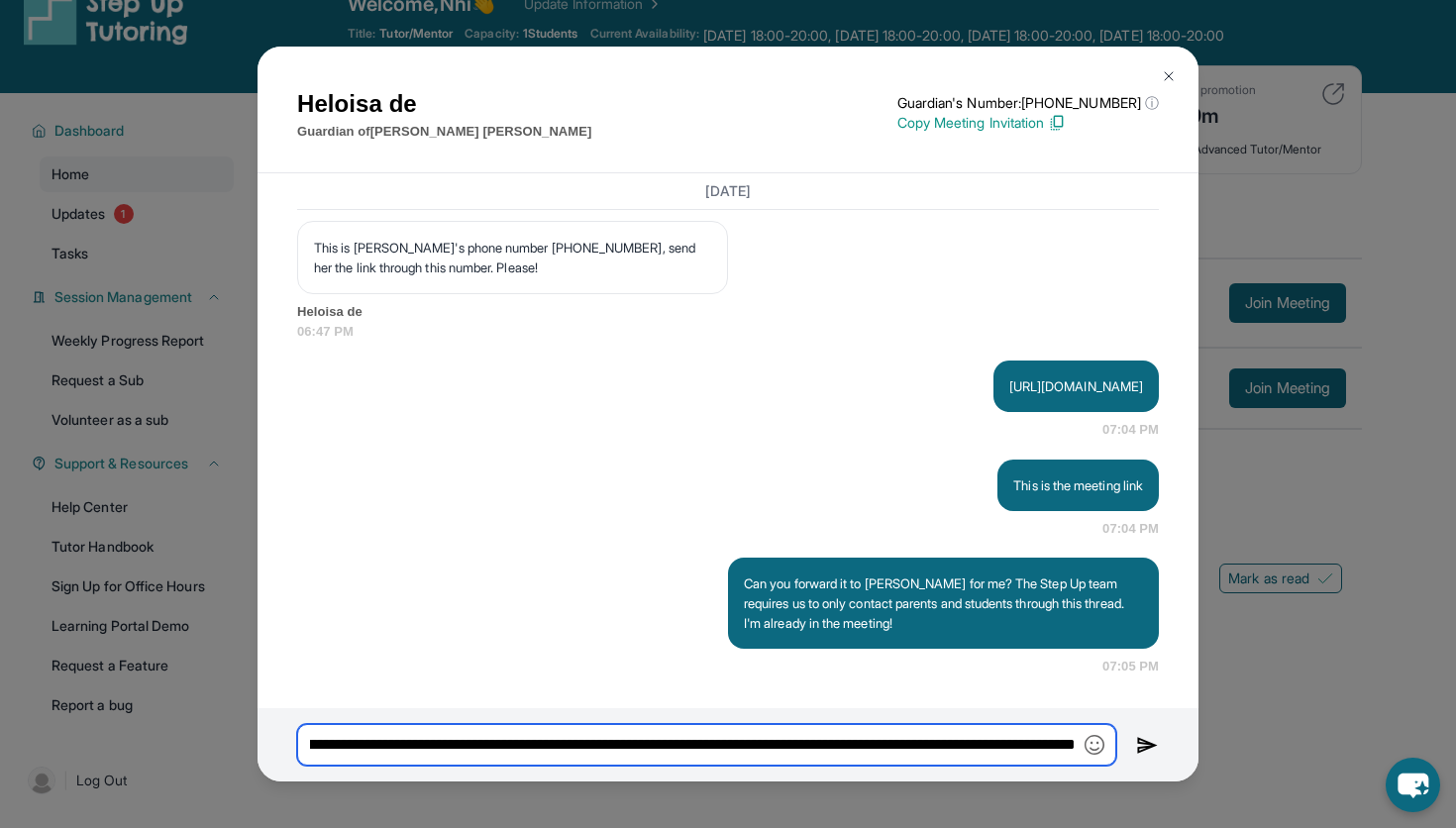 scroll, scrollTop: 0, scrollLeft: 324, axis: horizontal 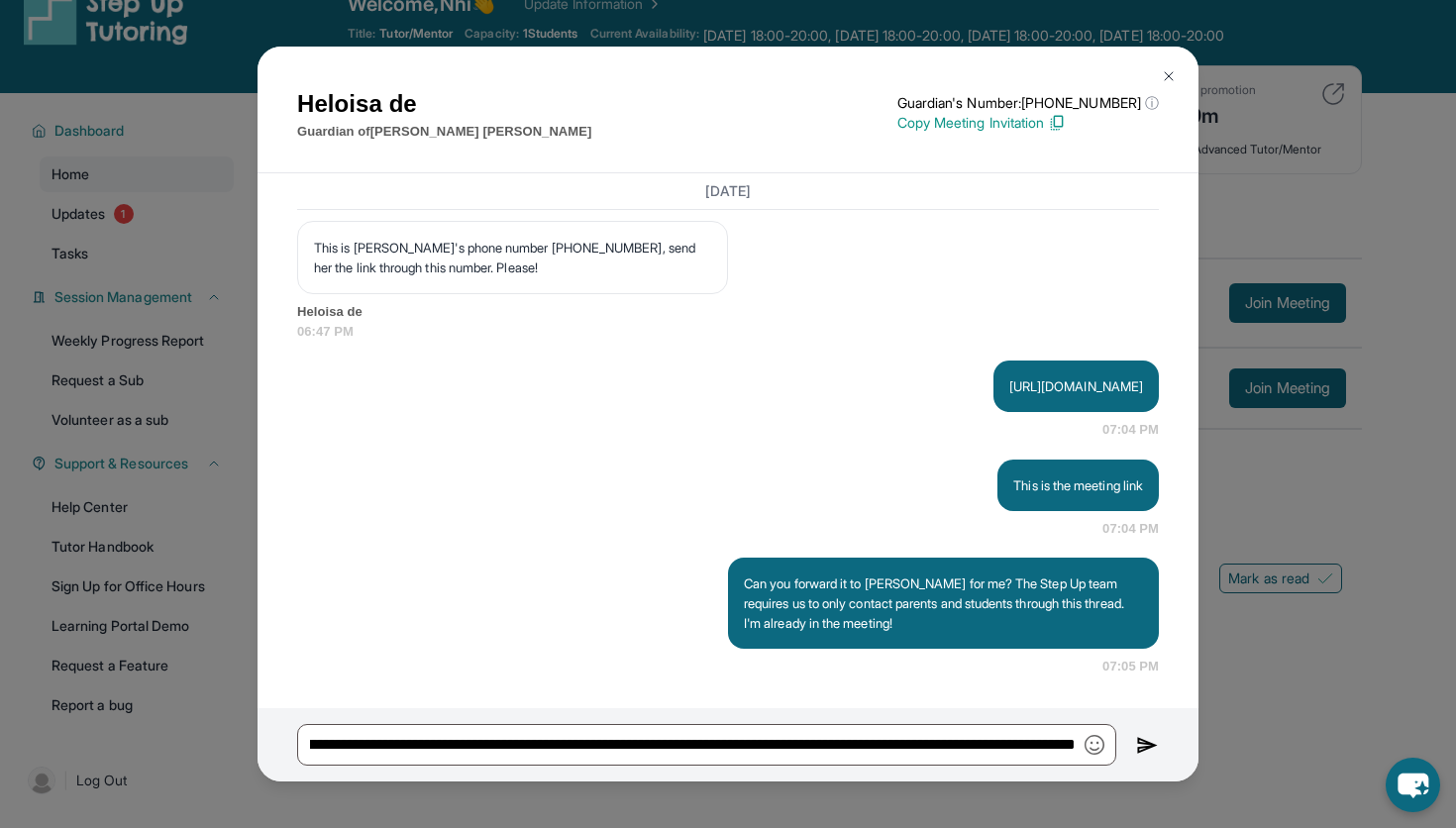 click at bounding box center [1147, 746] 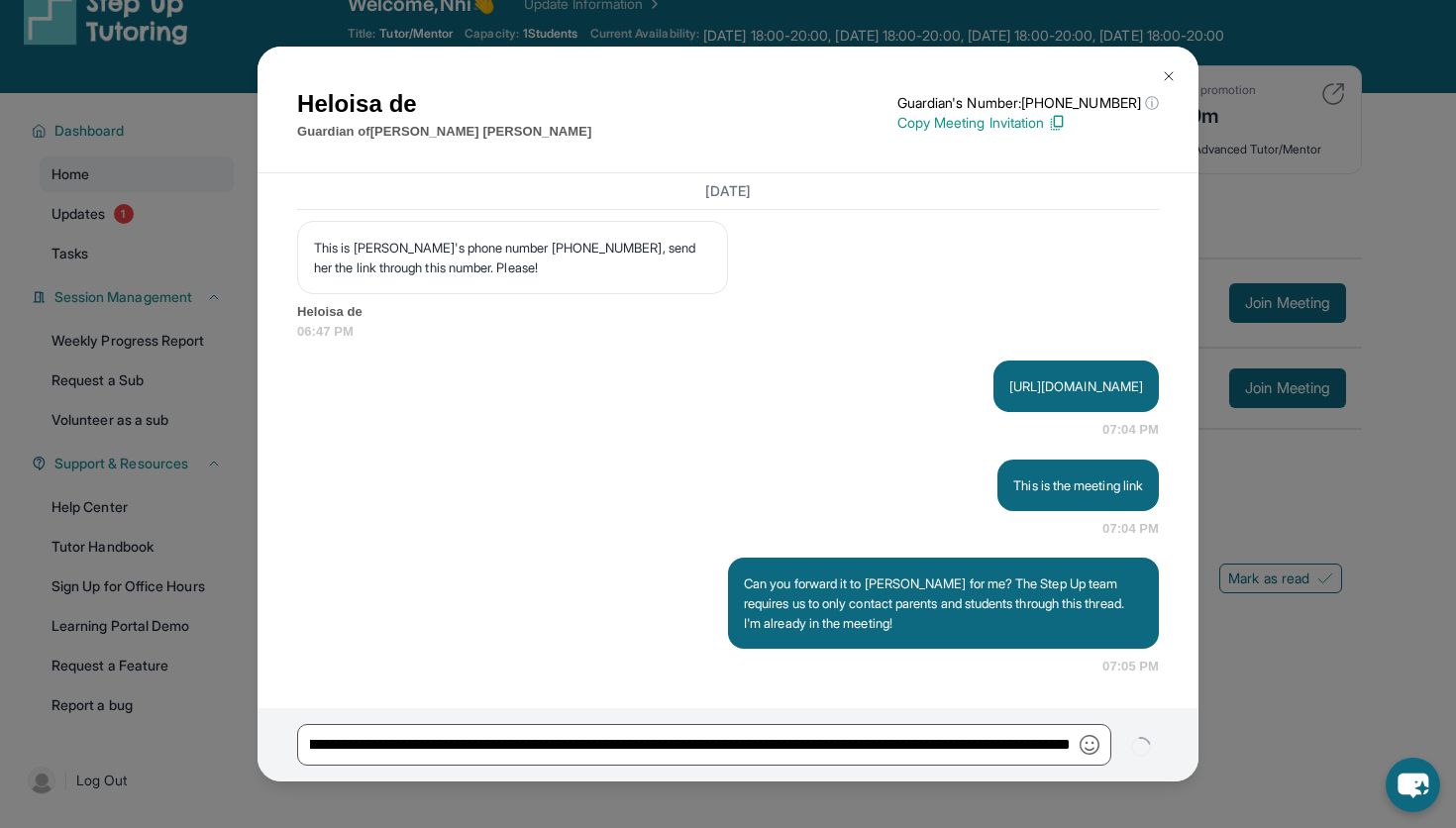 type 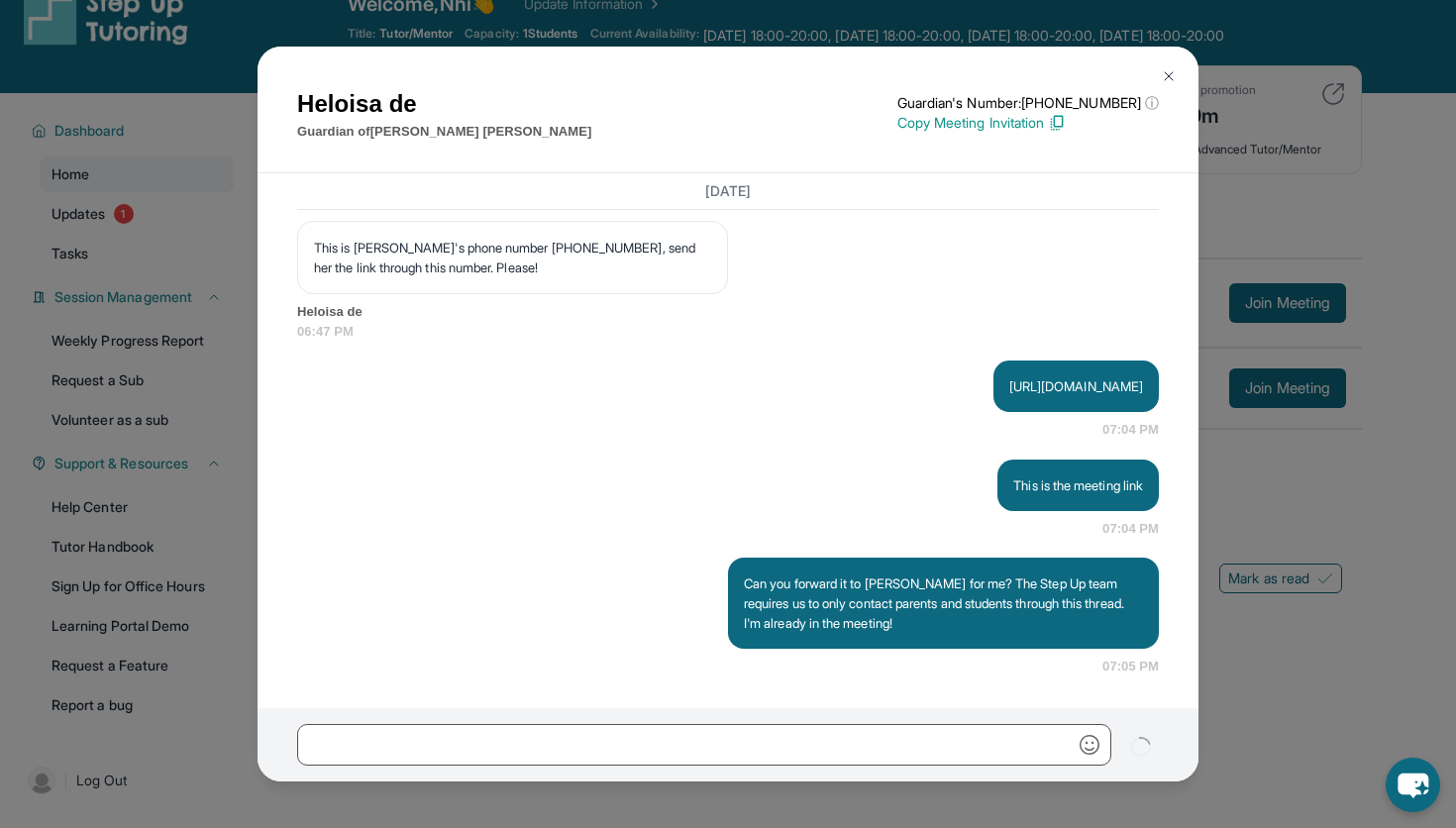 scroll, scrollTop: 0, scrollLeft: 0, axis: both 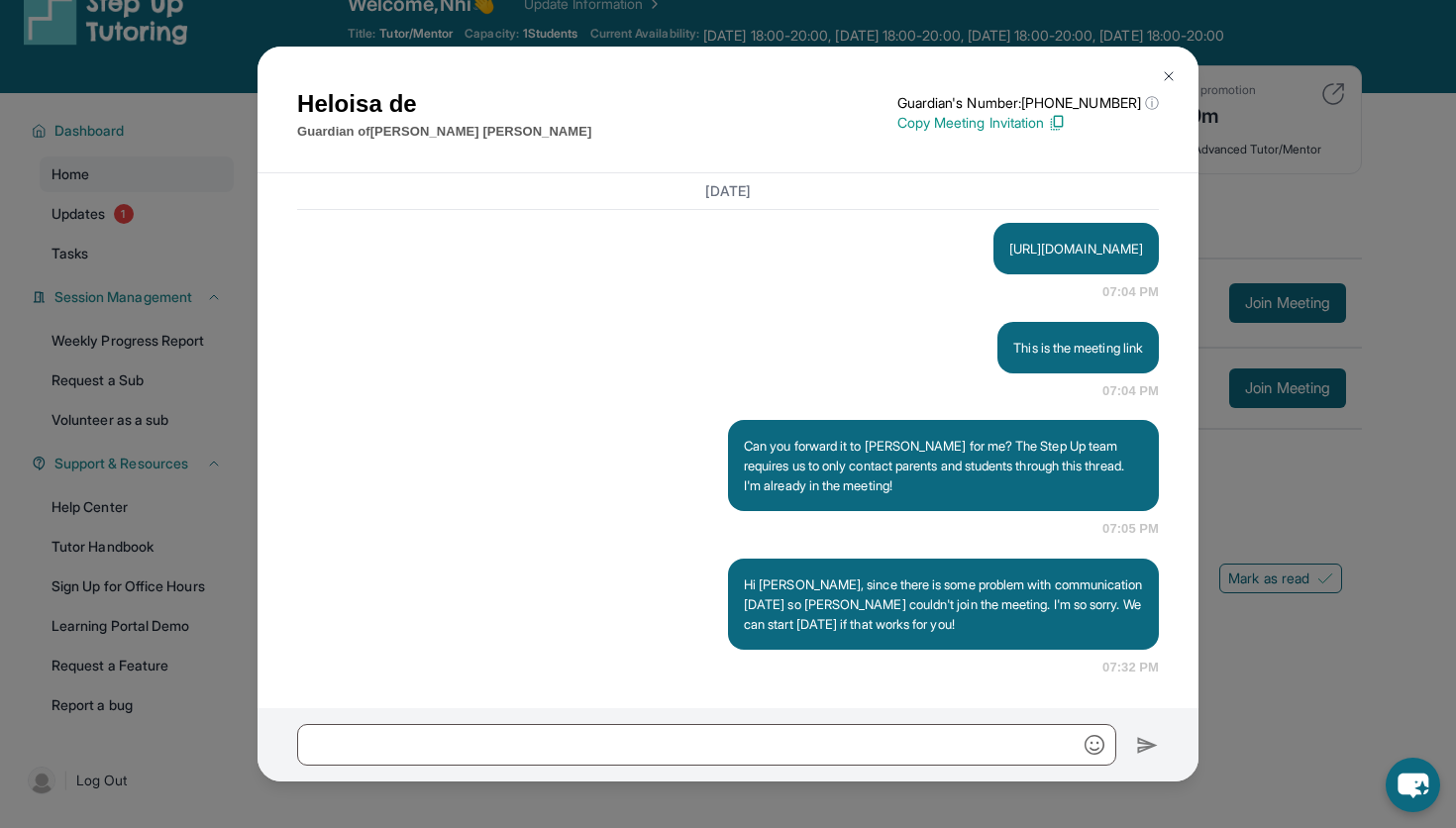 click on "Heloisa   de Guardian of  [PERSON_NAME] Guardian's Number:  [PHONE_NUMBER] ⓘ This isn't the guardian's real number — it's a private forwarding number that keeps their info safe while still letting you text them. Copy Meeting Invitation [DATE] <p>**New Step Up [PERSON_NAME] Chat**: Hi Heloisa! This is the start of your chat with [PERSON_NAME]'s new tutor, Nhi. Please respond to this text with a message to your tutor introducing yourself with your name and your relation to [PERSON_NAME] within 24 hours. They will reply to start scheduling your first session (we suggest [DATE] of this text) and 2x/week tutoring schedule. Save this contact with your tutor's name and Step Up, so you know where to reach them. Happy tutoring! :)</p> Step Up Admin 02:16 PM Step Up Admin 02:16 PM Step Up Admin 02:16 PM Step Up Admin 02:16 PM Step Up Admin 02:16 PM Step Up Admin 02:16 PM <p>Please confirm that the tutor will be able to attend your first assigned meeting time before joining the link!</p> Step Up Admin 02:16 PM" at bounding box center [728, 414] 